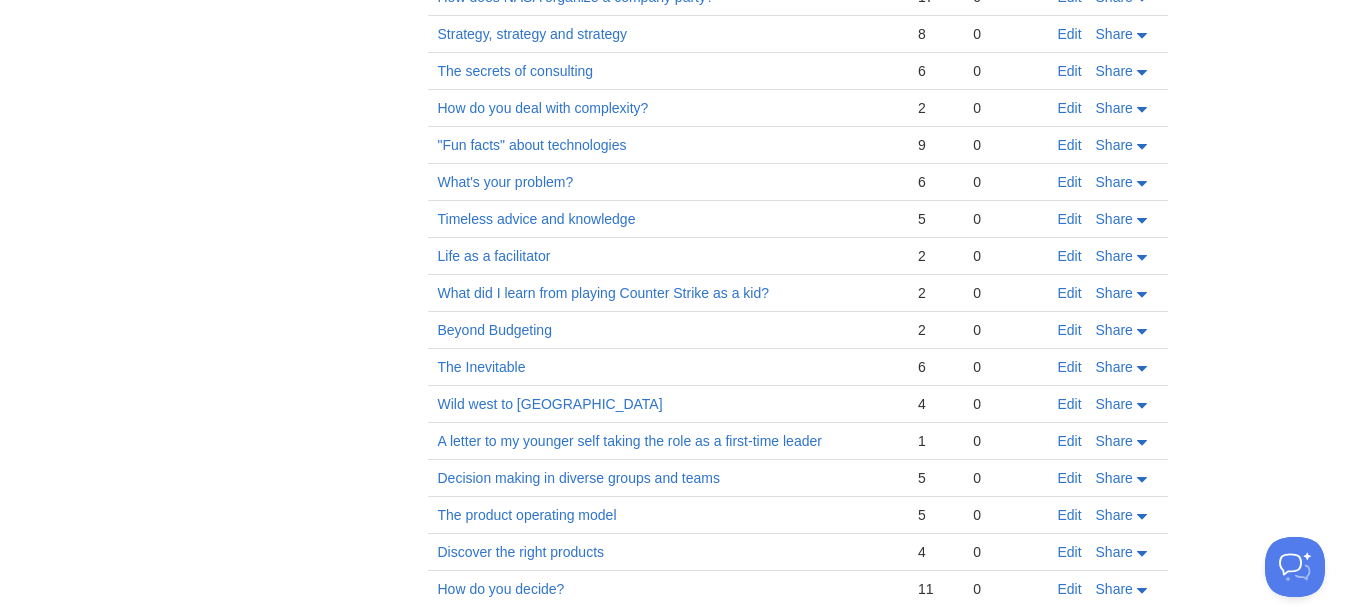 scroll, scrollTop: 0, scrollLeft: 0, axis: both 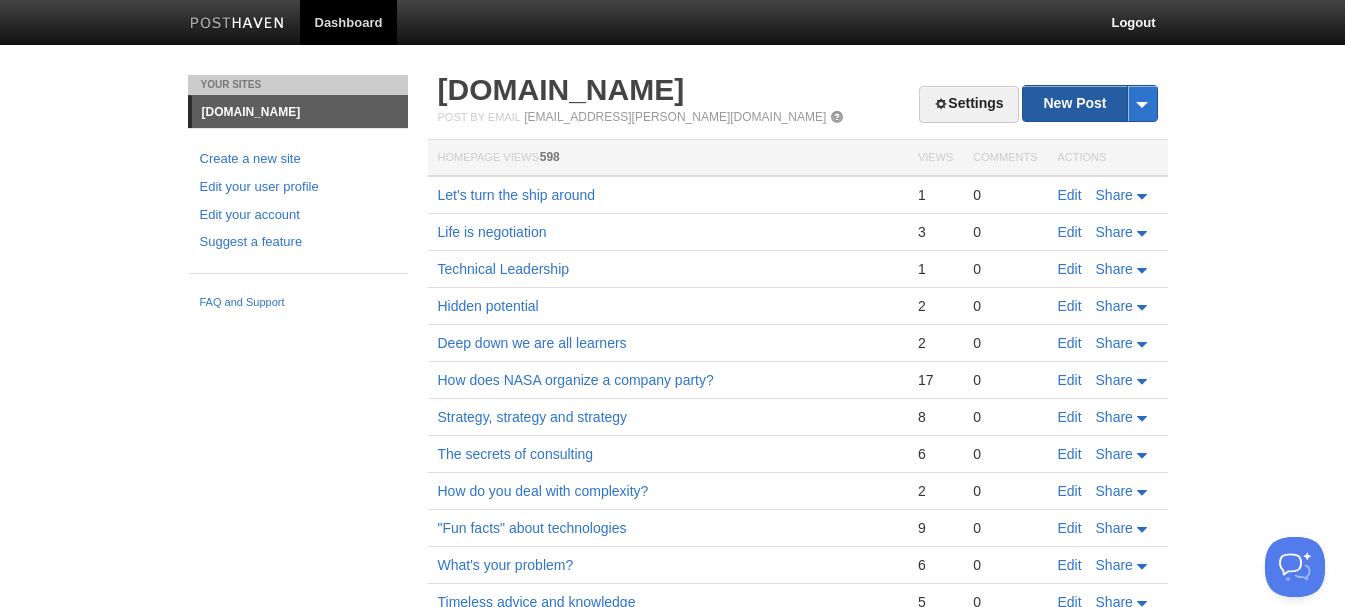 click on "New Post" at bounding box center (1089, 103) 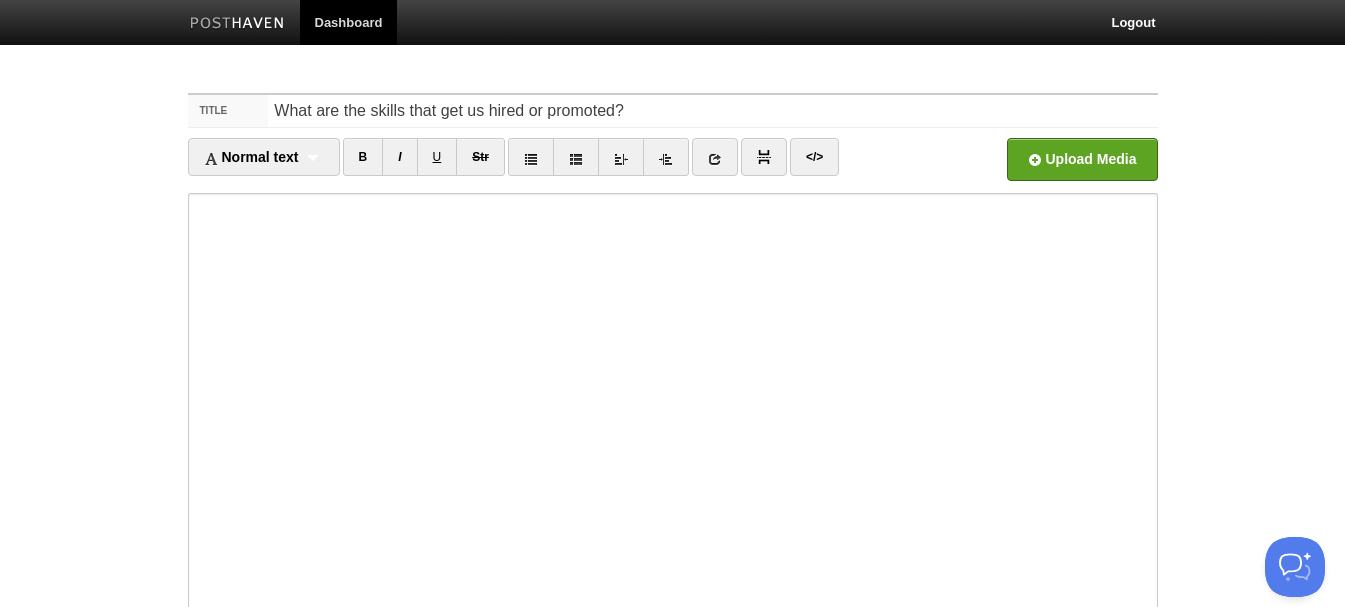 type on "What are the skills that get us hired or promoted?" 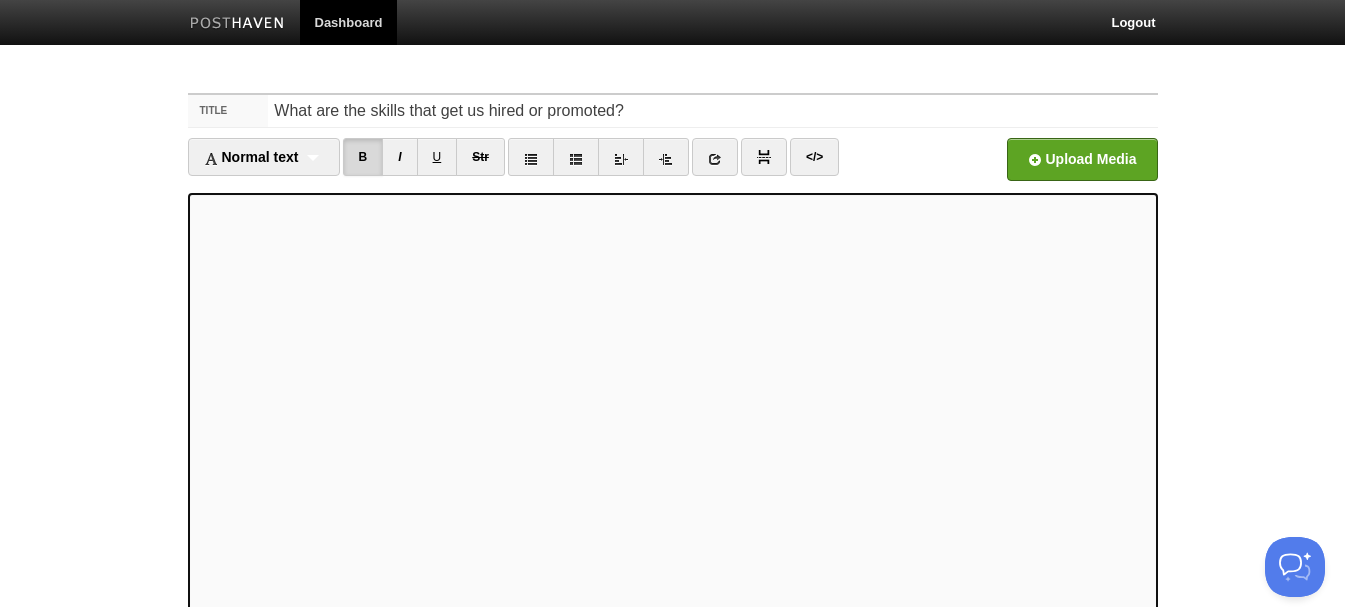 click on "Dashboard
Logout
Your Sites lidenskap.blog
Create a new site
Edit your user profile
Edit your account
Suggest a feature
FAQ and Support
Title
What are the skills that get us hired or promoted?
Normal text
Normal text
Heading 1
Heading 2
Heading 3
B
I
U
Str" at bounding box center [672, 423] 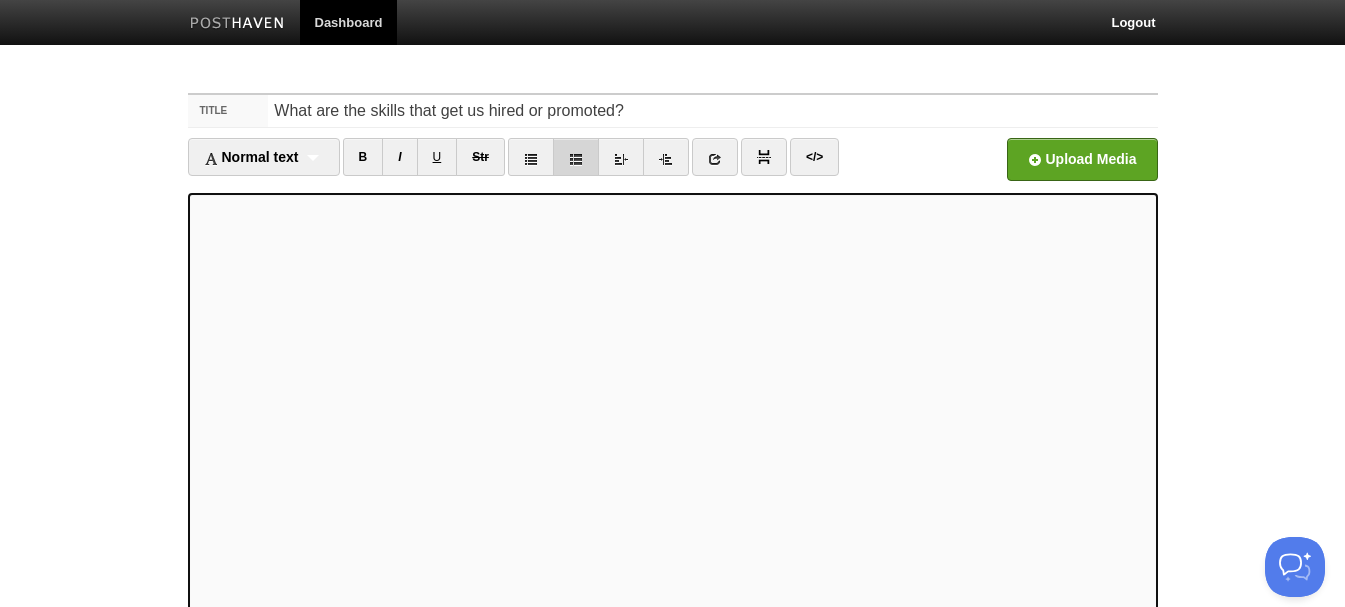 click at bounding box center [576, 159] 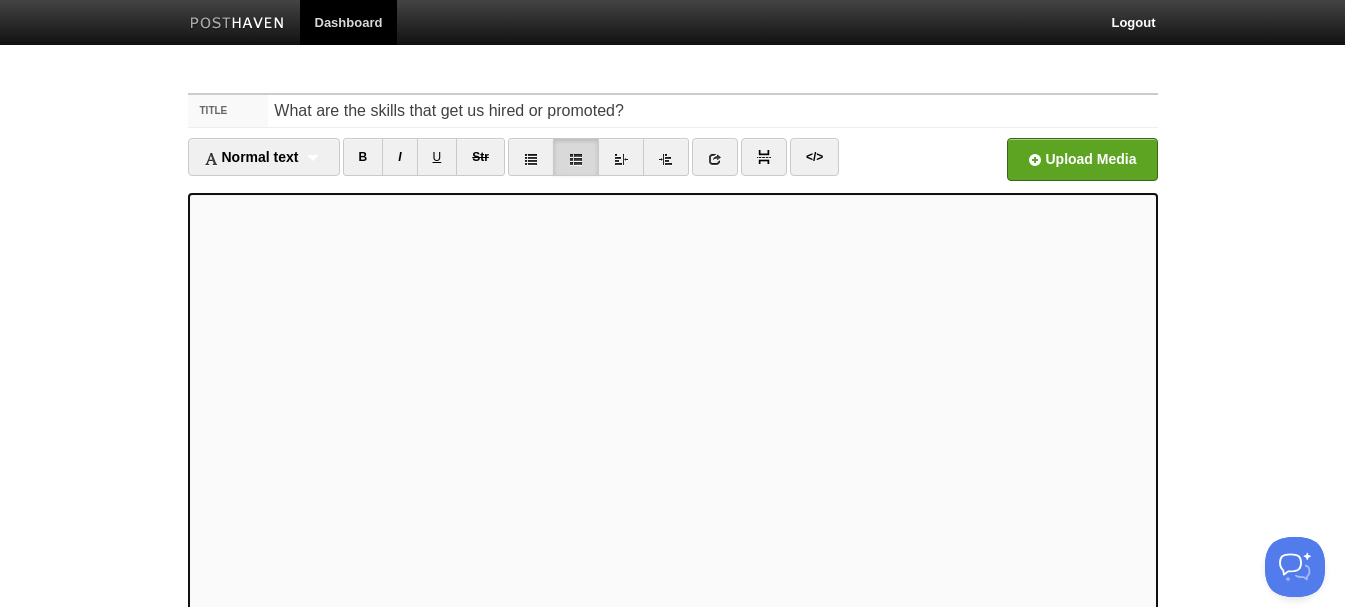 click at bounding box center (576, 157) 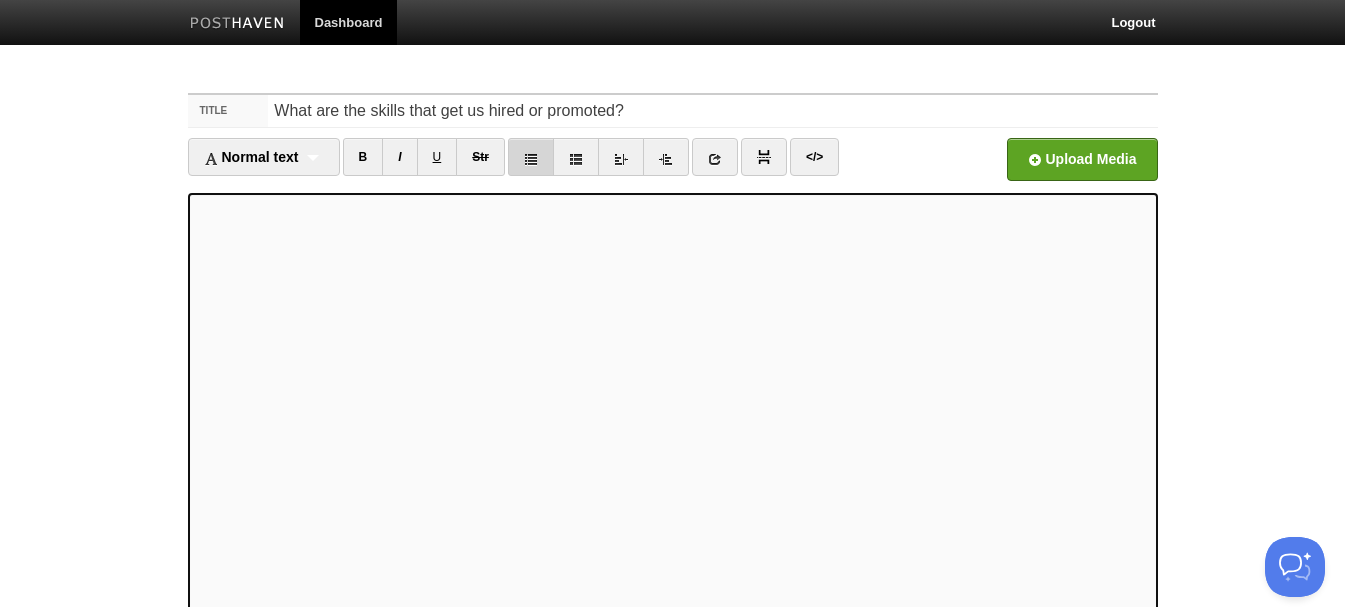 click at bounding box center (531, 159) 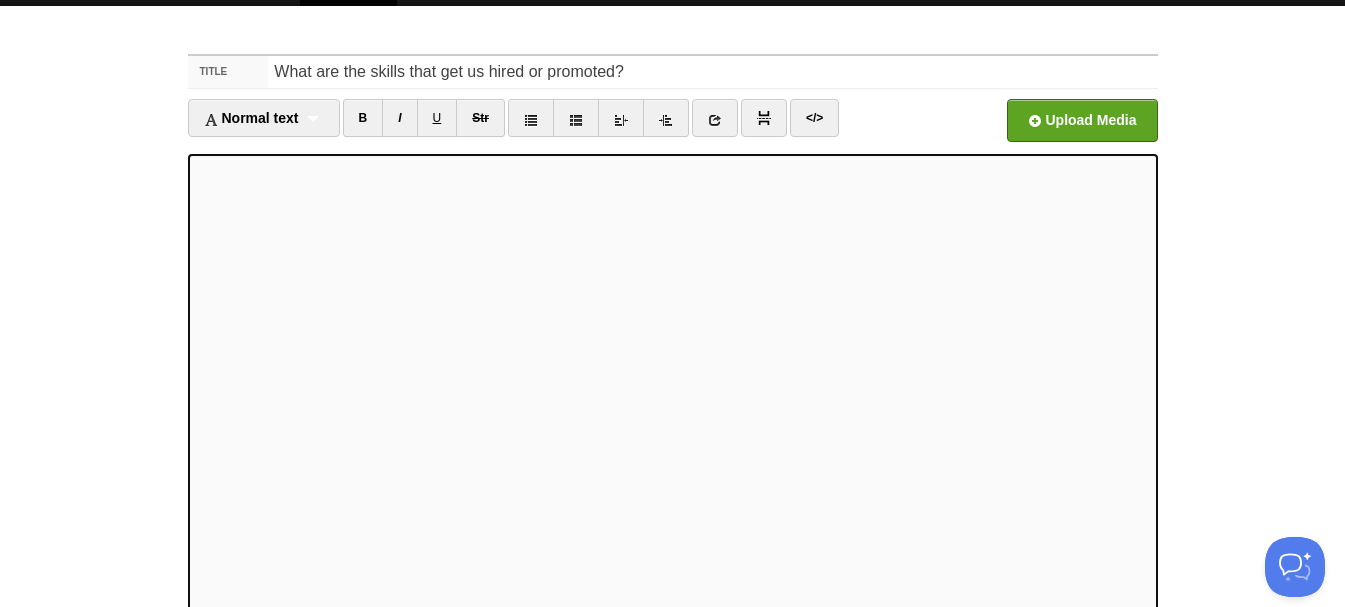 scroll, scrollTop: 0, scrollLeft: 0, axis: both 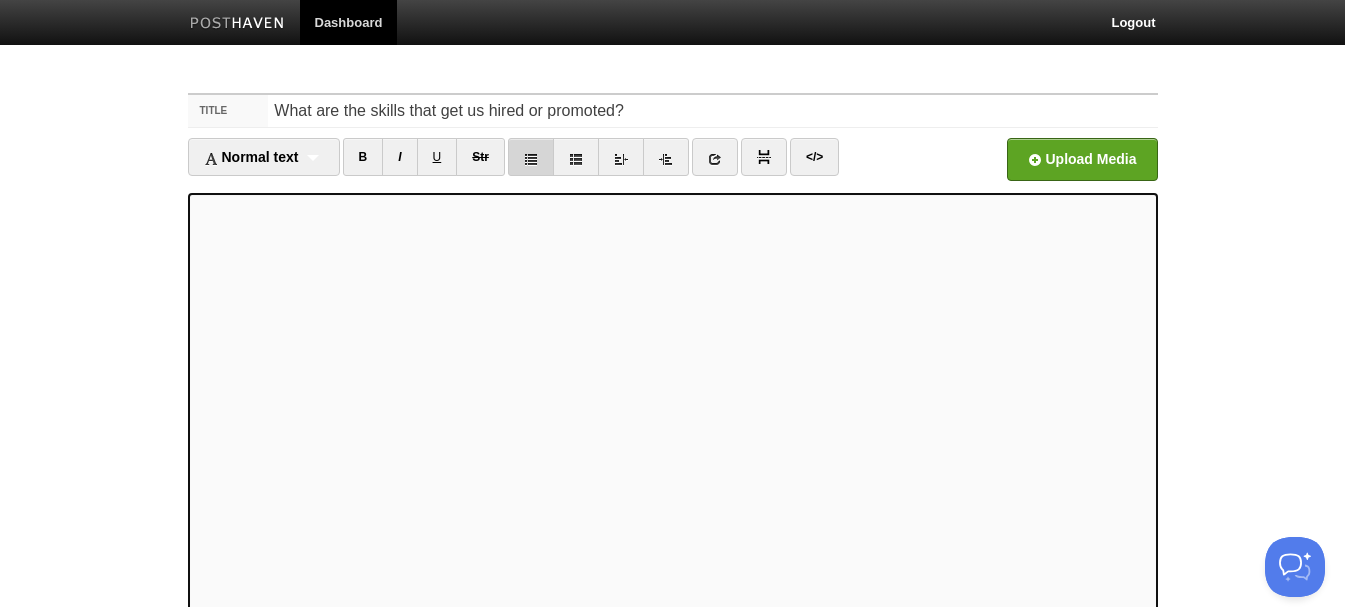 click at bounding box center [531, 159] 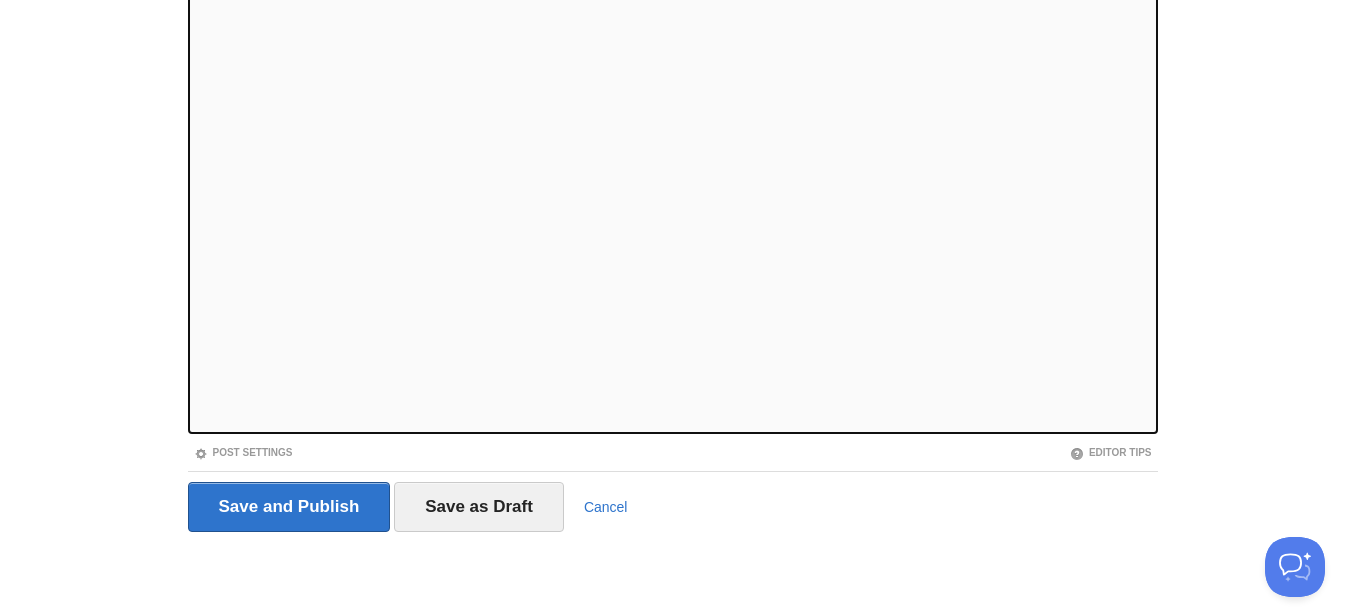 scroll, scrollTop: 39, scrollLeft: 0, axis: vertical 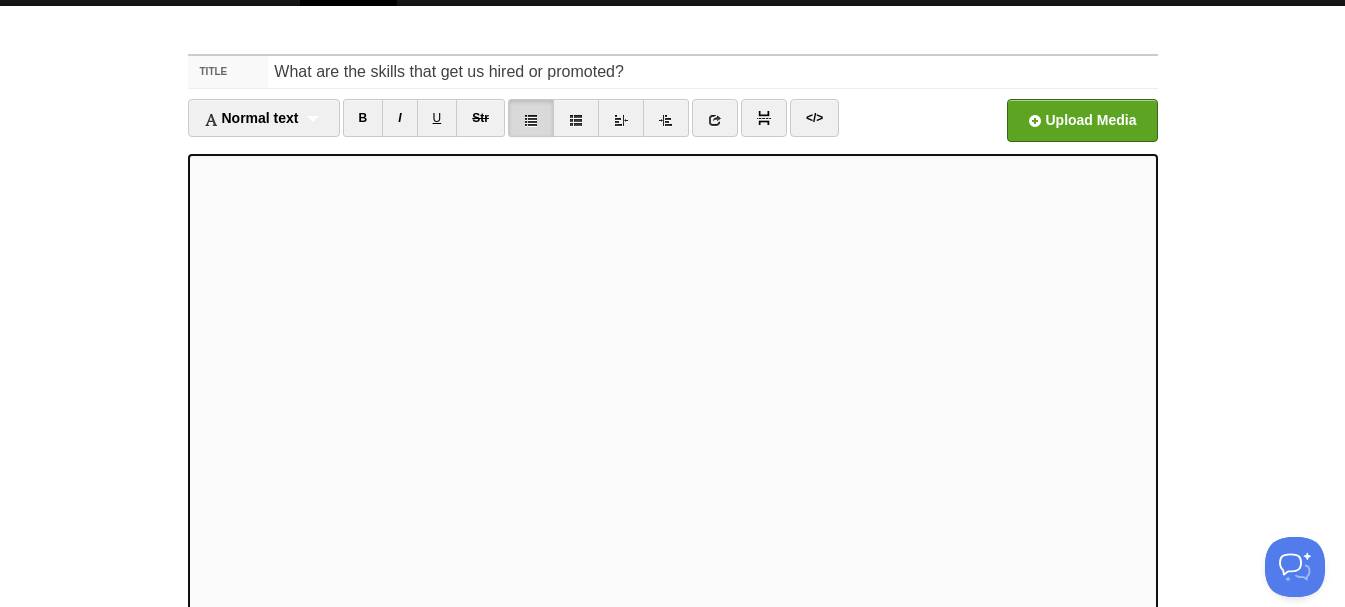 click at bounding box center [531, 120] 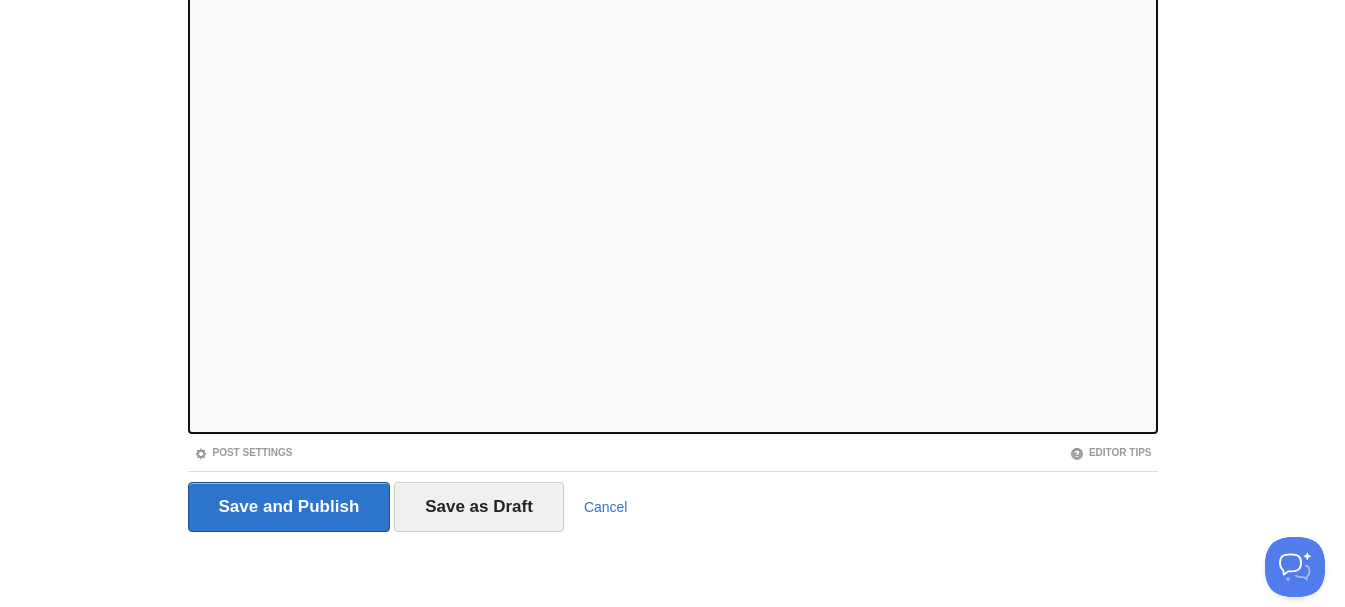 scroll, scrollTop: 39, scrollLeft: 0, axis: vertical 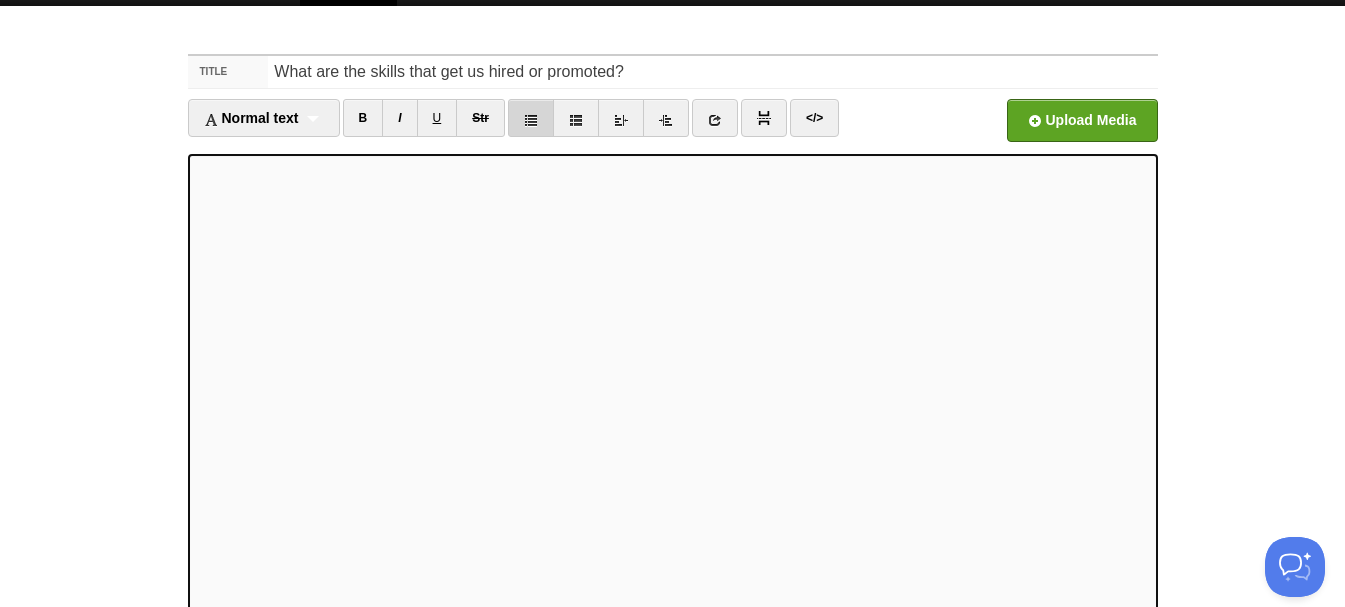 click at bounding box center (531, 120) 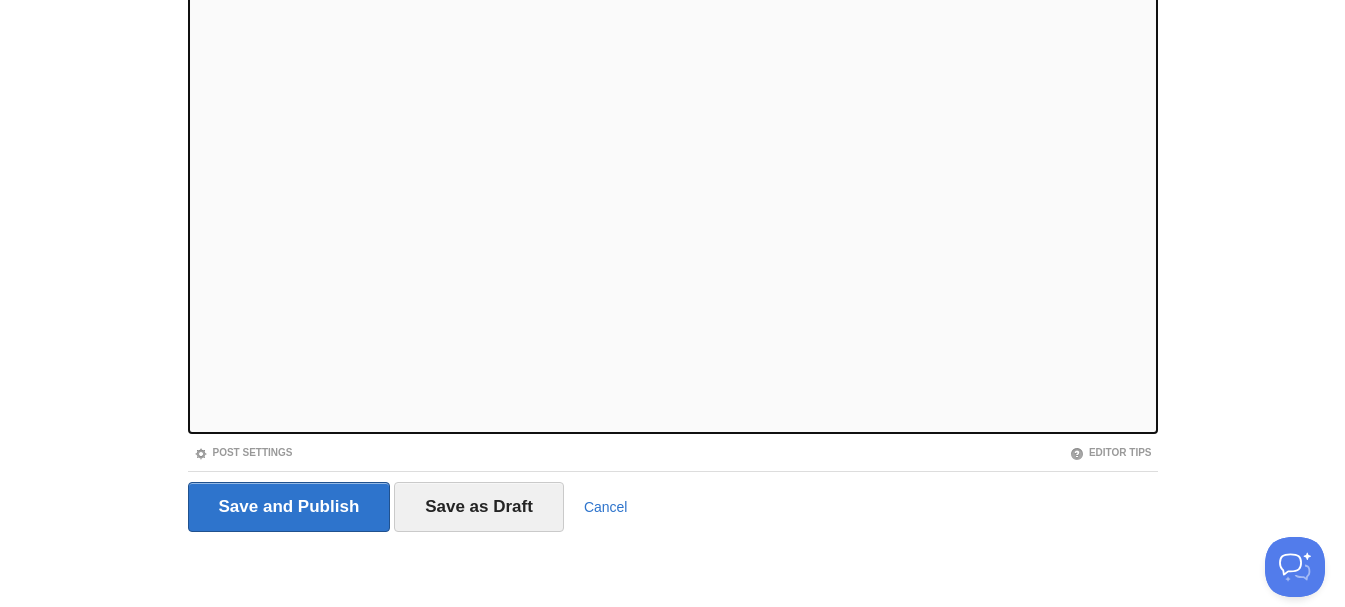 scroll, scrollTop: 0, scrollLeft: 0, axis: both 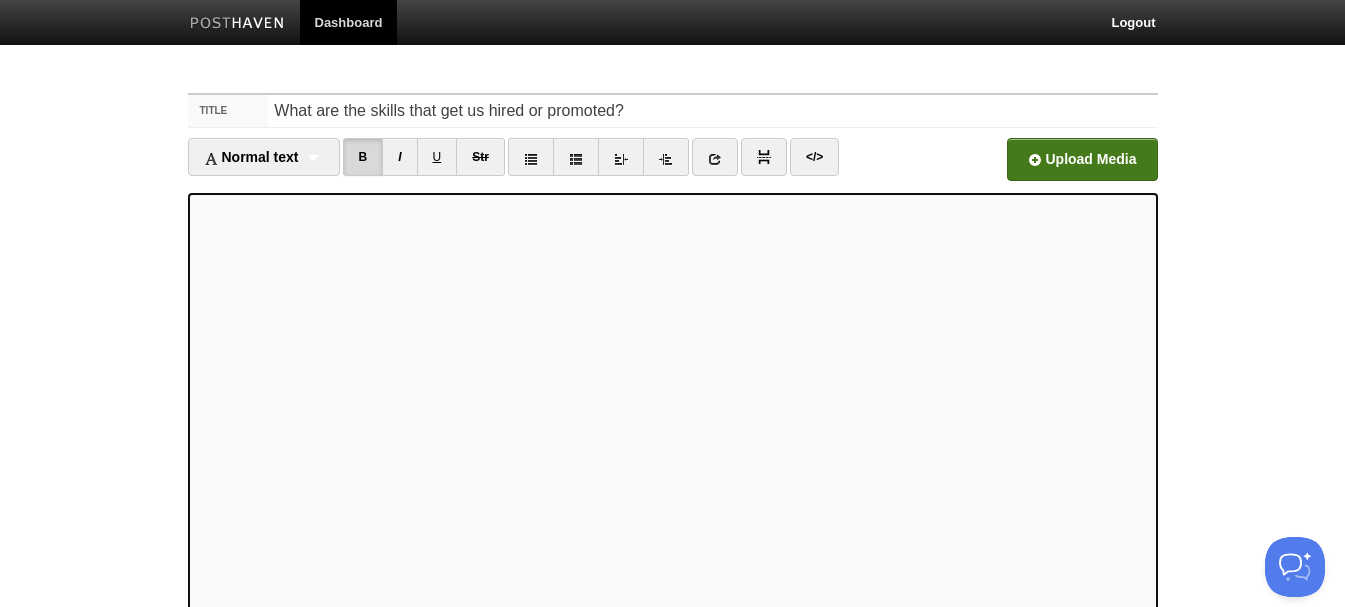 click at bounding box center (478, 165) 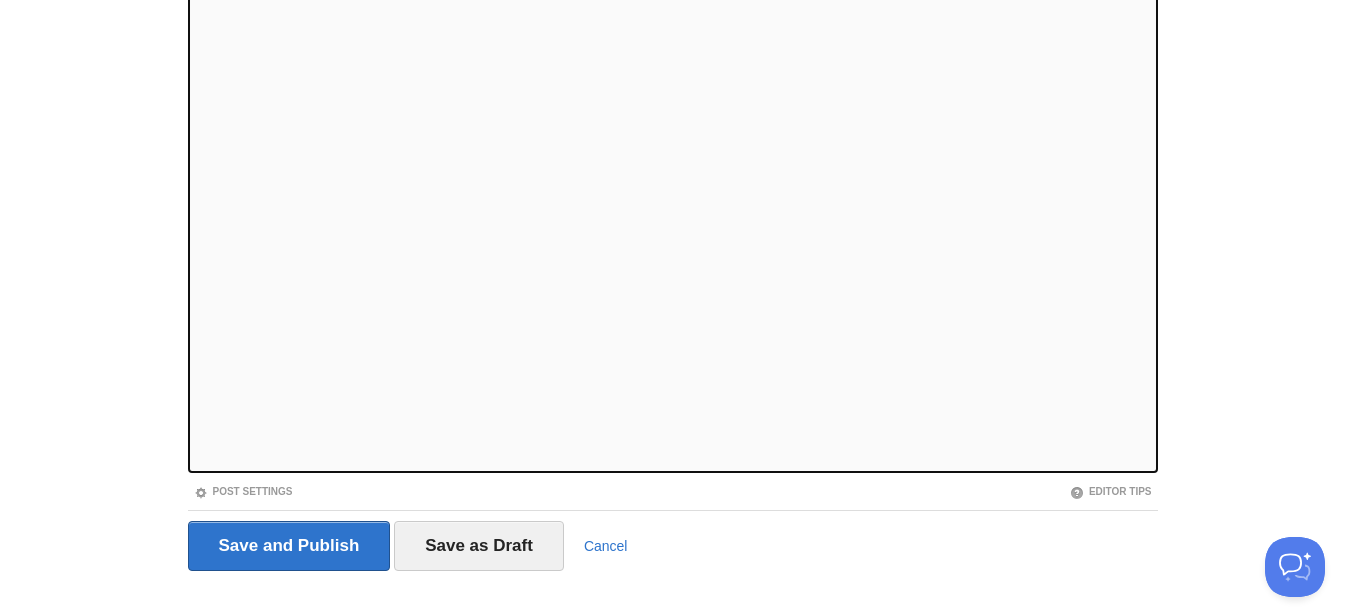scroll, scrollTop: 239, scrollLeft: 0, axis: vertical 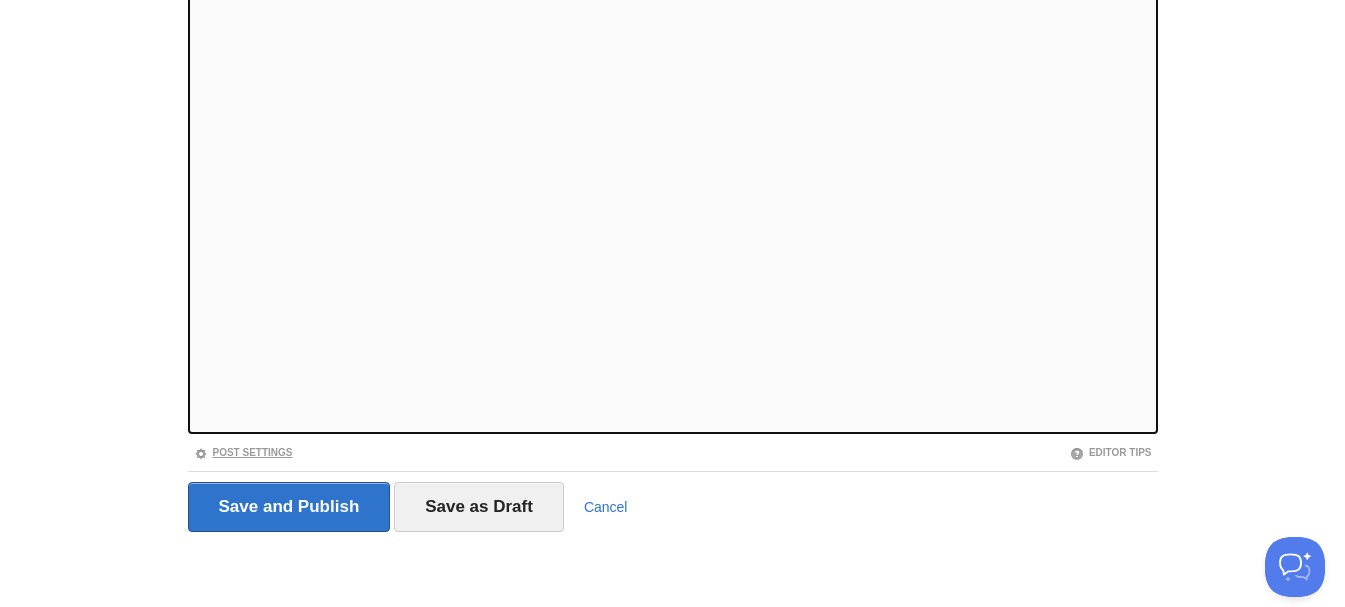 click on "Post Settings" at bounding box center (243, 452) 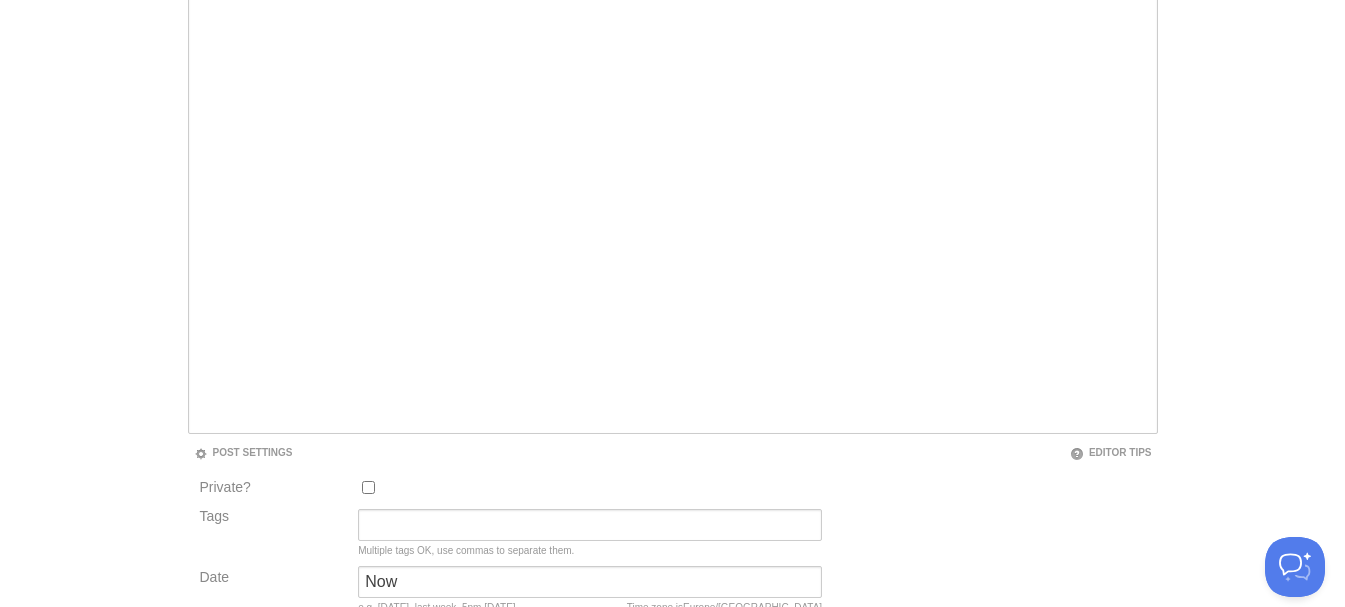 scroll, scrollTop: 339, scrollLeft: 0, axis: vertical 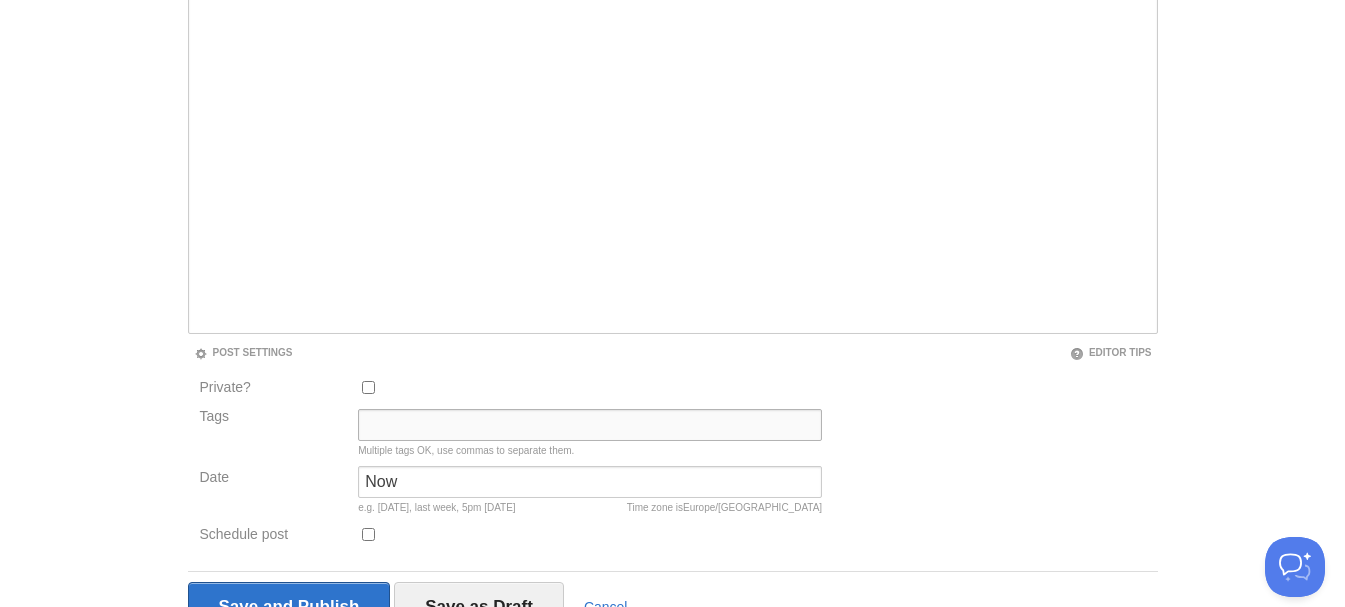 click on "Tags" at bounding box center [590, 425] 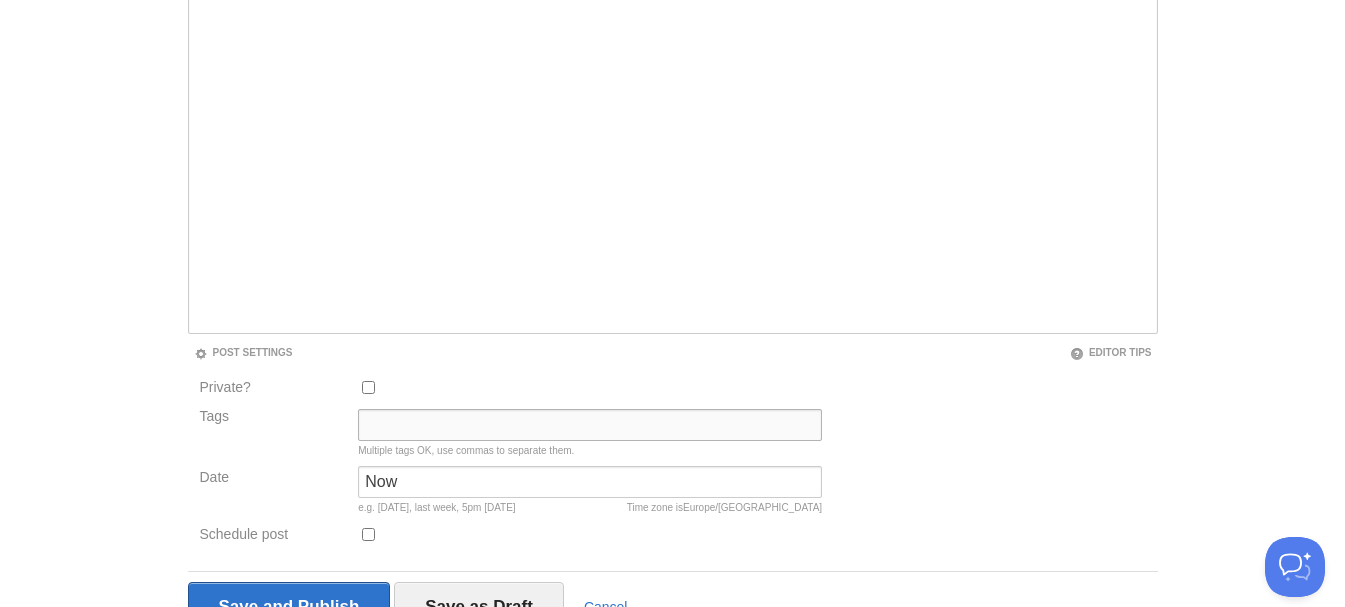 drag, startPoint x: 407, startPoint y: 425, endPoint x: 391, endPoint y: 422, distance: 16.27882 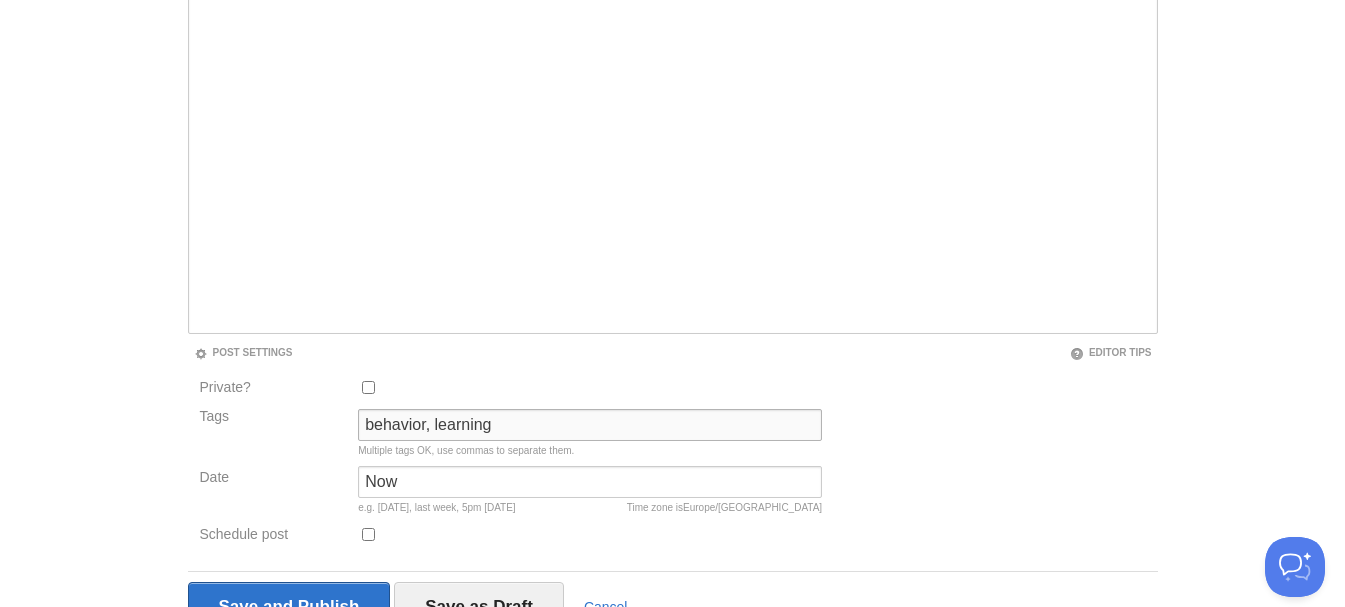 type on "behavior, learning" 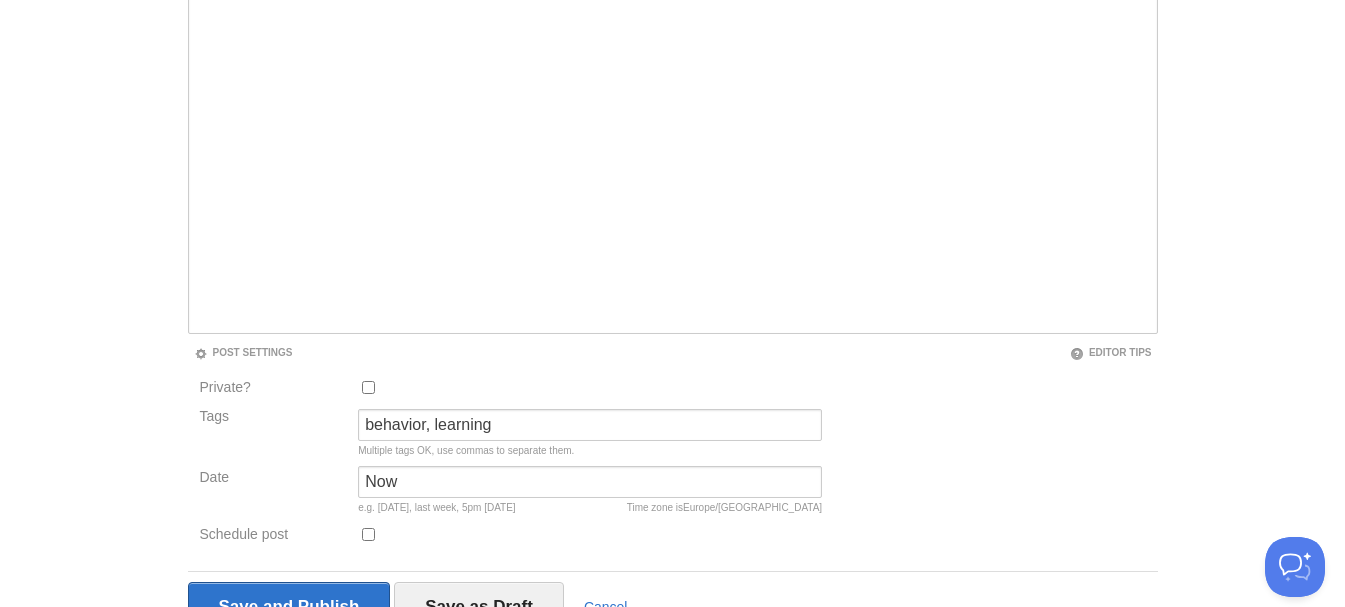 click on "Dashboard
Logout
Your Sites lidenskap.blog
Create a new site
Edit your user profile
Edit your account
Suggest a feature
FAQ and Support
Title
What are the skills that get us hired or promoted?
Normal text
Normal text
Heading 1
Heading 2
Heading 3
B
I
U
Str" at bounding box center [672, 184] 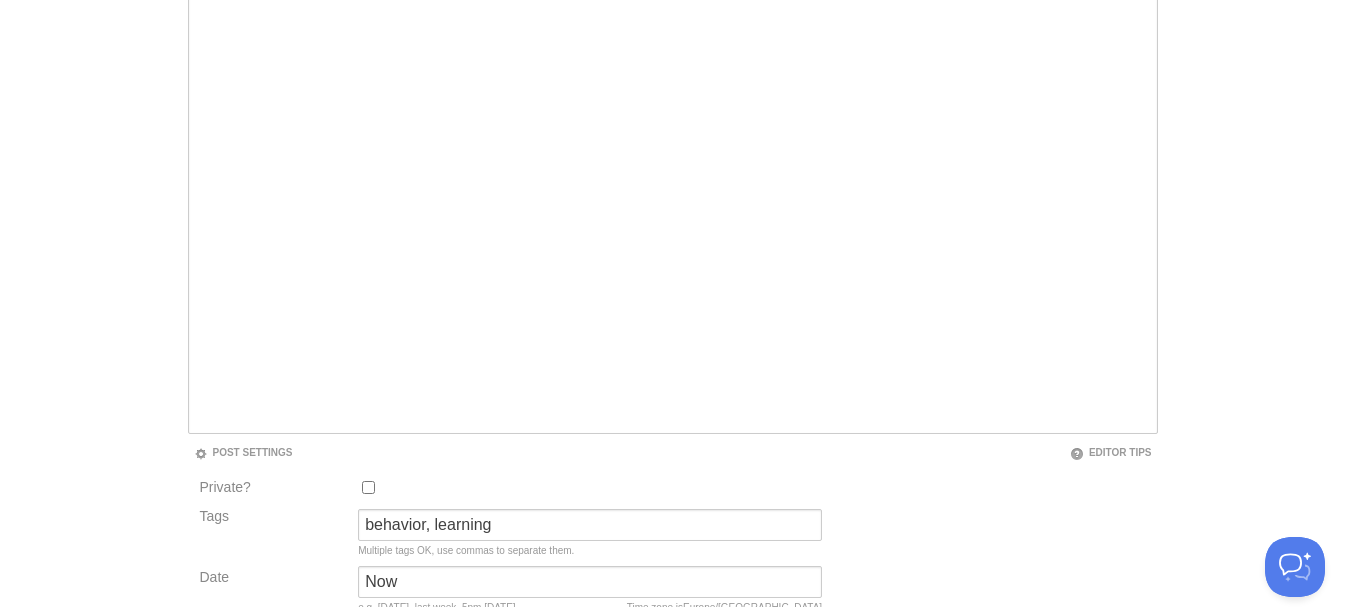 scroll, scrollTop: 439, scrollLeft: 0, axis: vertical 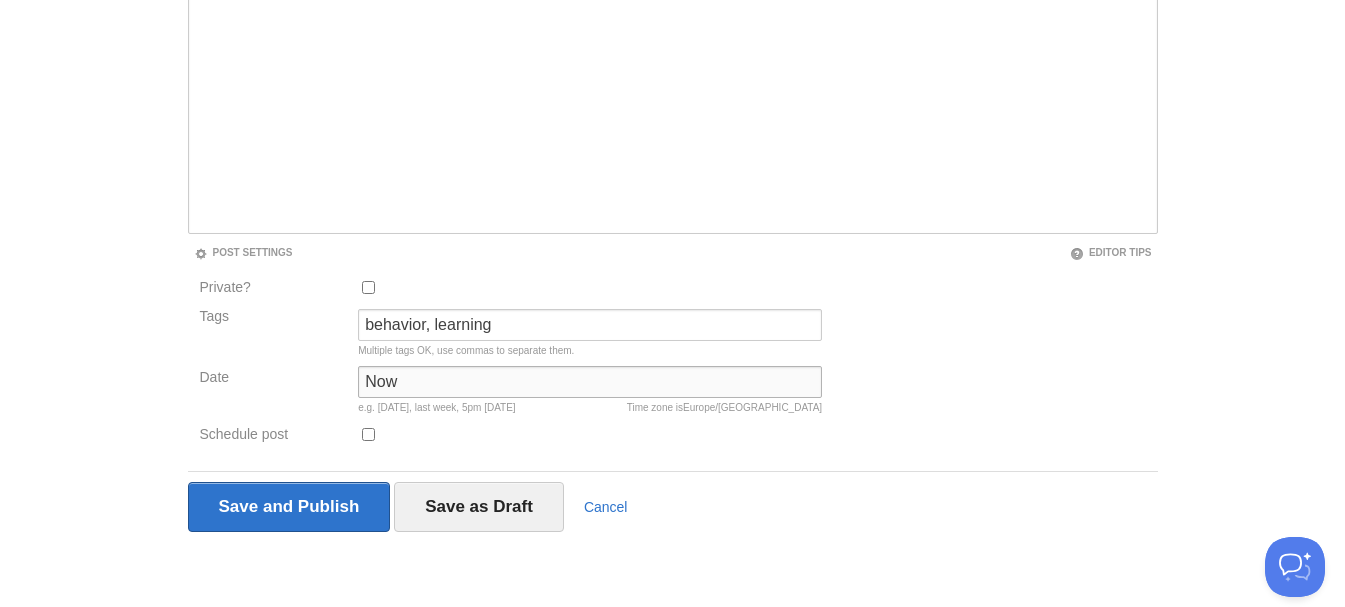 drag, startPoint x: 373, startPoint y: 384, endPoint x: 225, endPoint y: 384, distance: 148 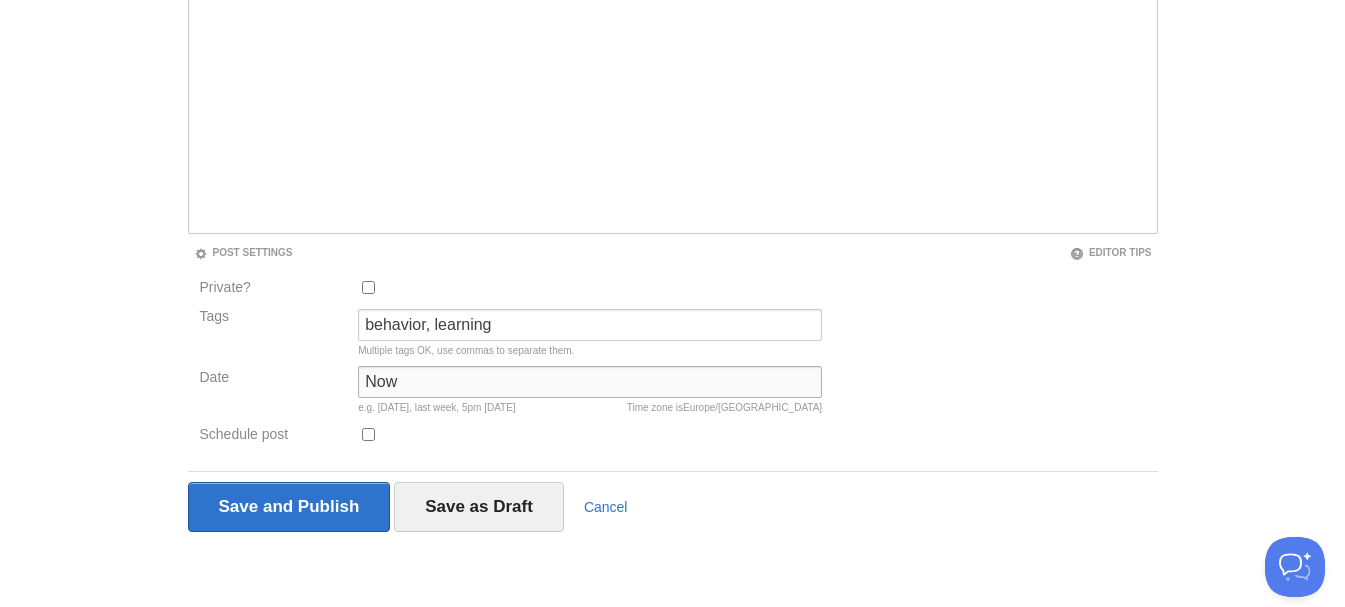 type on "0" 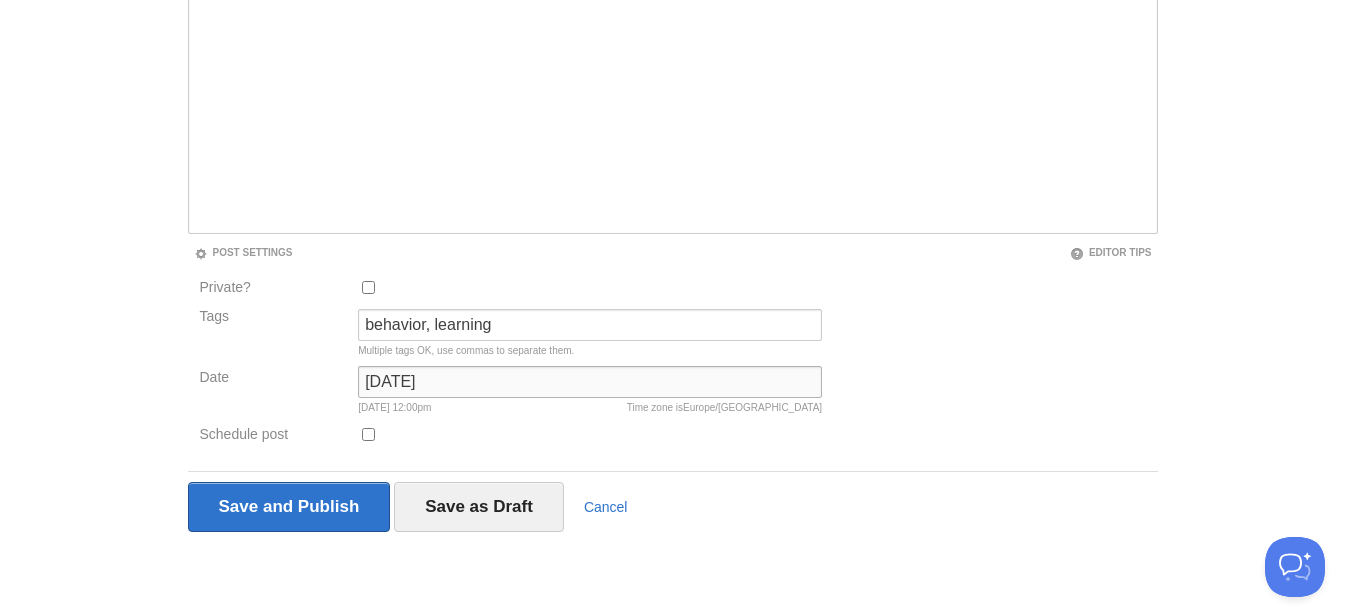 type on "14.01.2025" 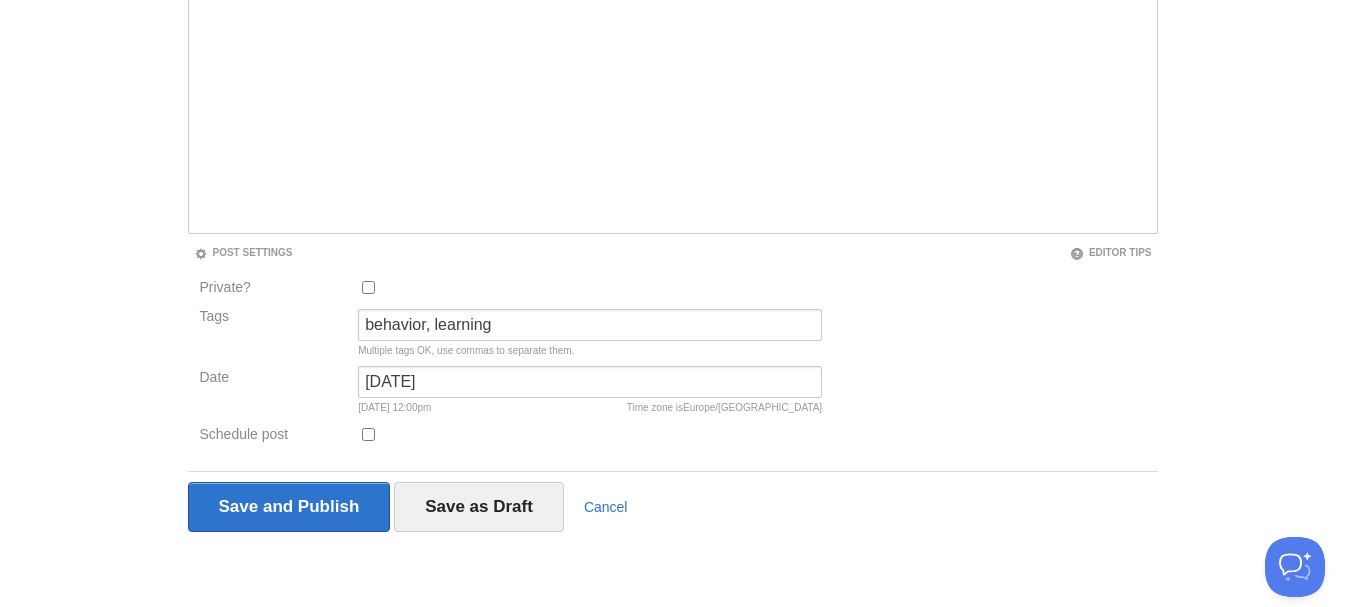 click on "Dashboard
Logout
Your Sites lidenskap.blog
Create a new site
Edit your user profile
Edit your account
Suggest a feature
FAQ and Support
Title
What are the skills that get us hired or promoted?
Normal text
Normal text
Heading 1
Heading 2
Heading 3
B
I
U
Str" at bounding box center [672, 84] 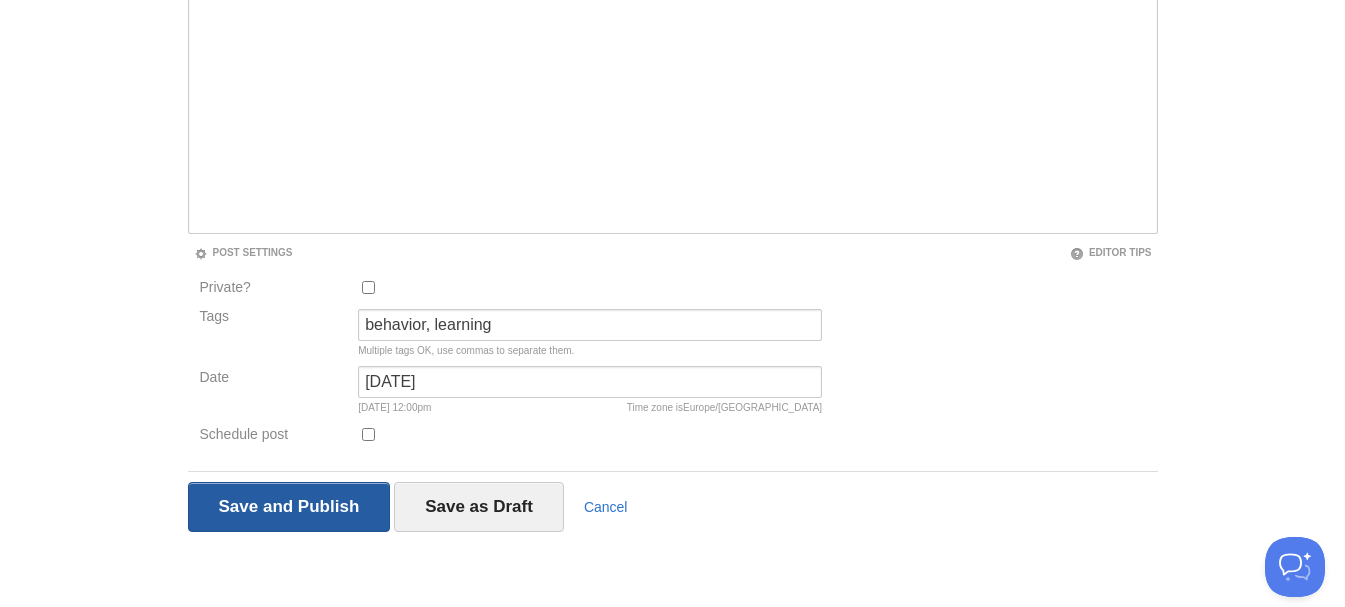 click on "Save and Publish" at bounding box center (289, 507) 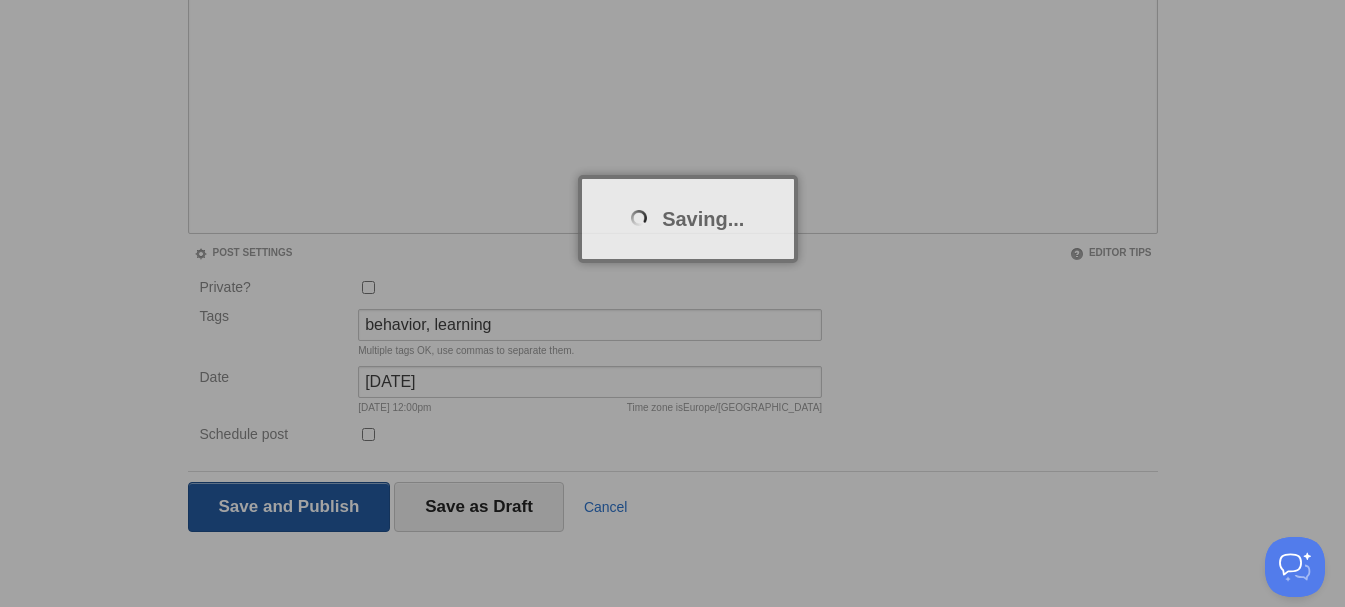 scroll, scrollTop: 75, scrollLeft: 0, axis: vertical 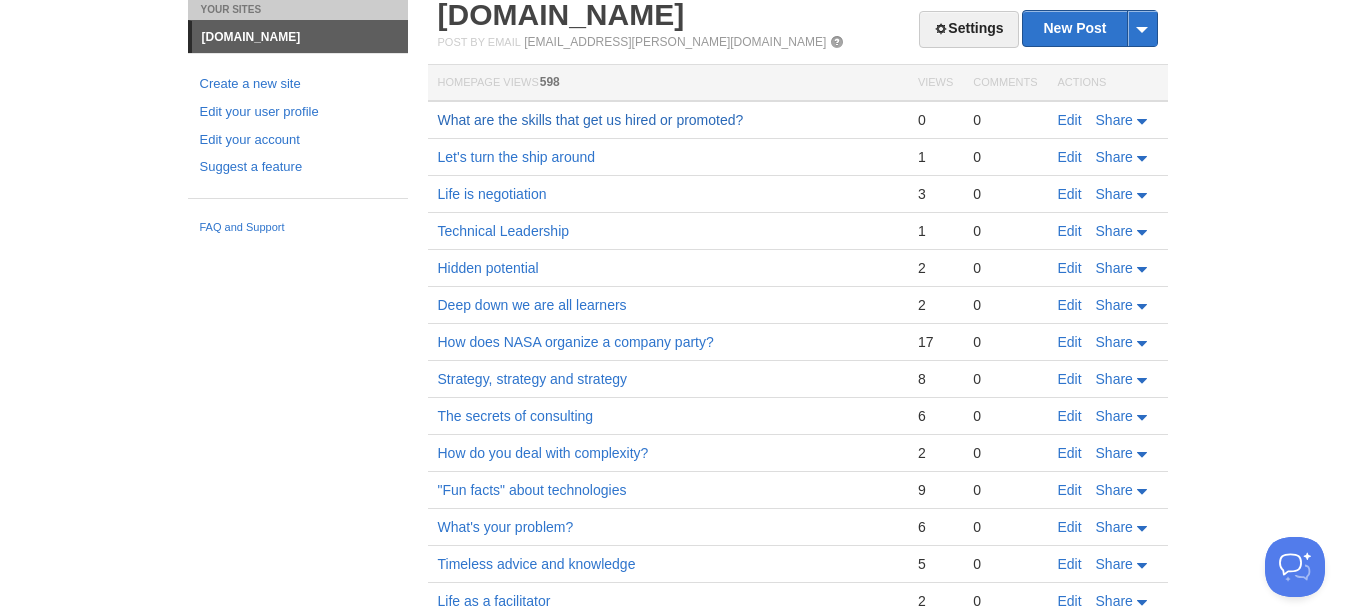 click on "What are the skills that get us hired or promoted?" at bounding box center [591, 120] 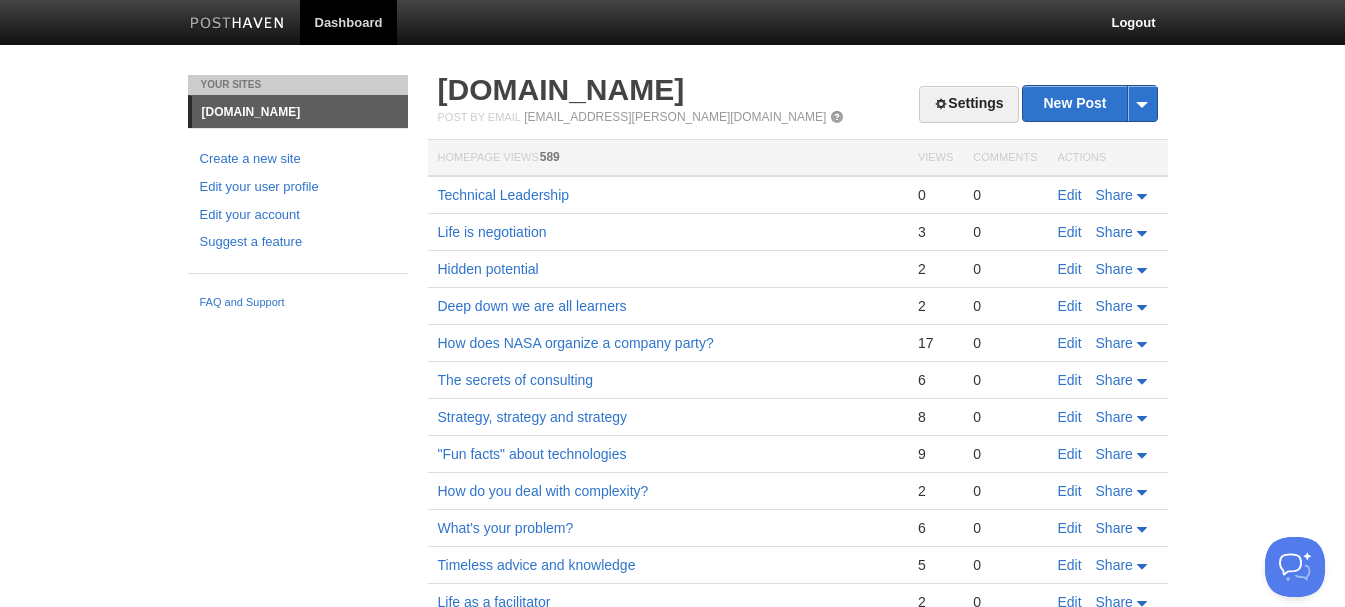 scroll, scrollTop: 0, scrollLeft: 0, axis: both 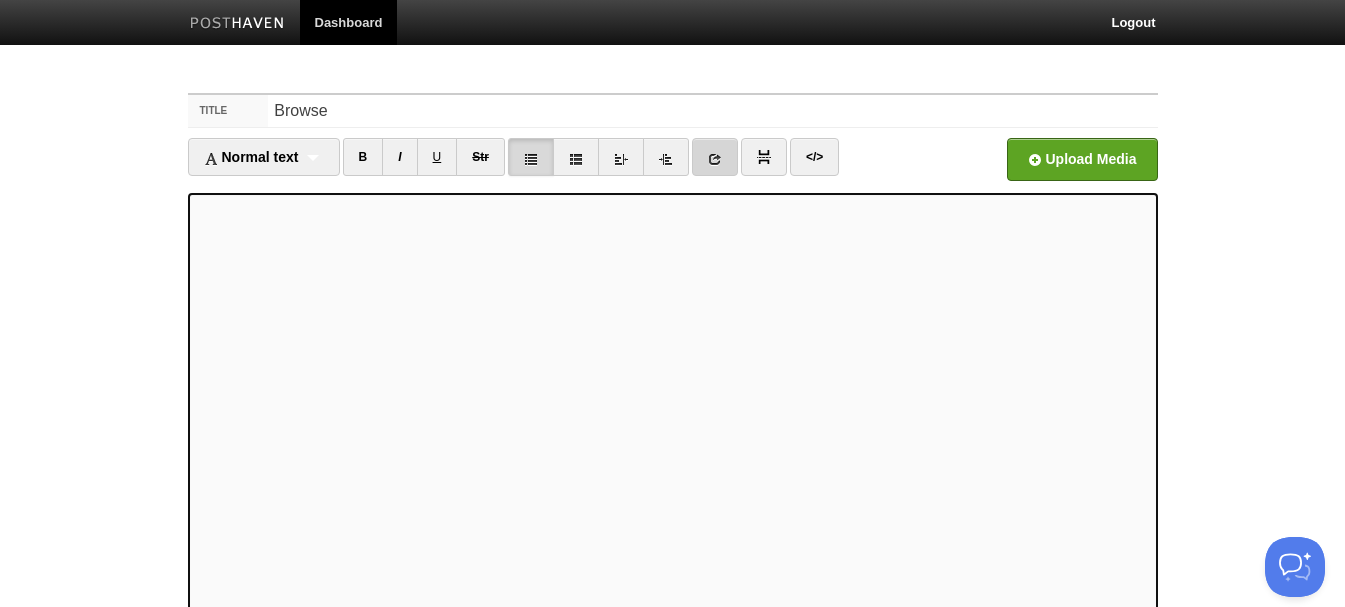 click at bounding box center [715, 159] 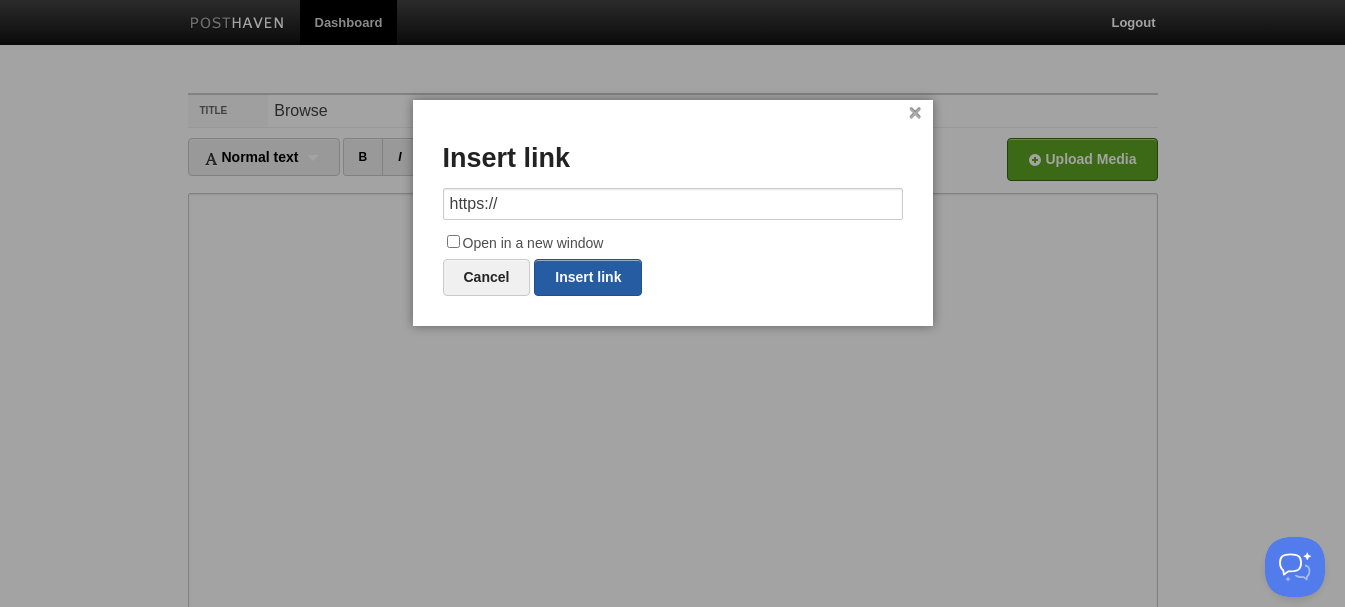 click on "Insert link" at bounding box center [588, 277] 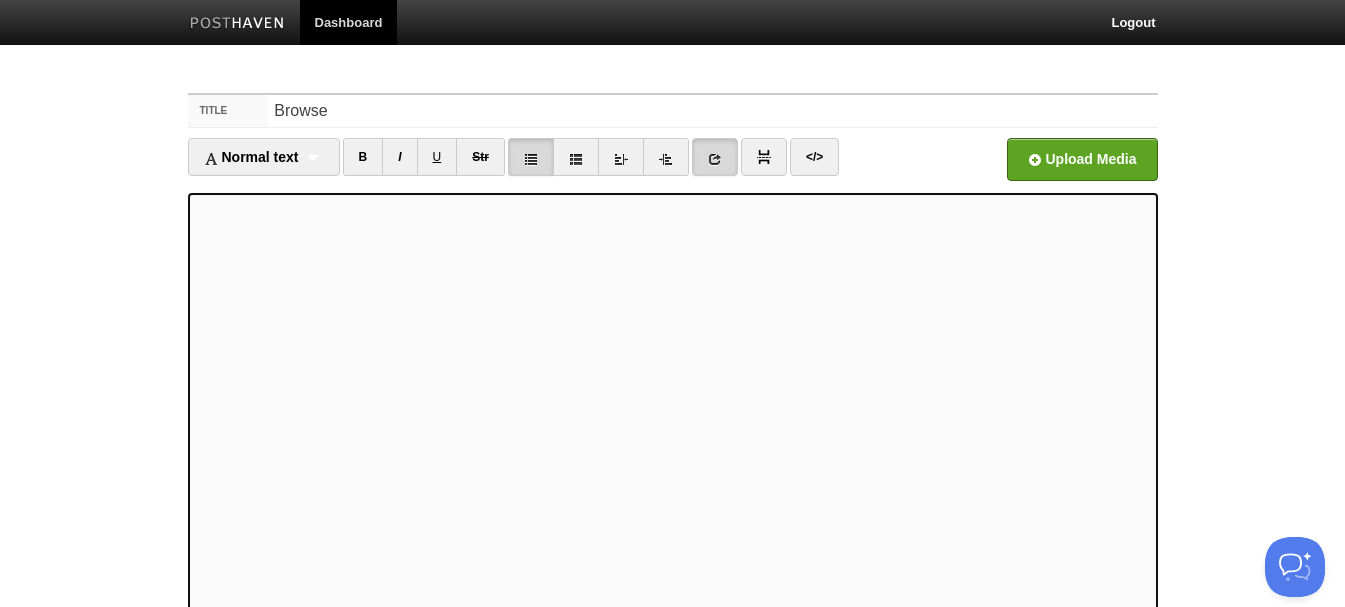 click at bounding box center (715, 157) 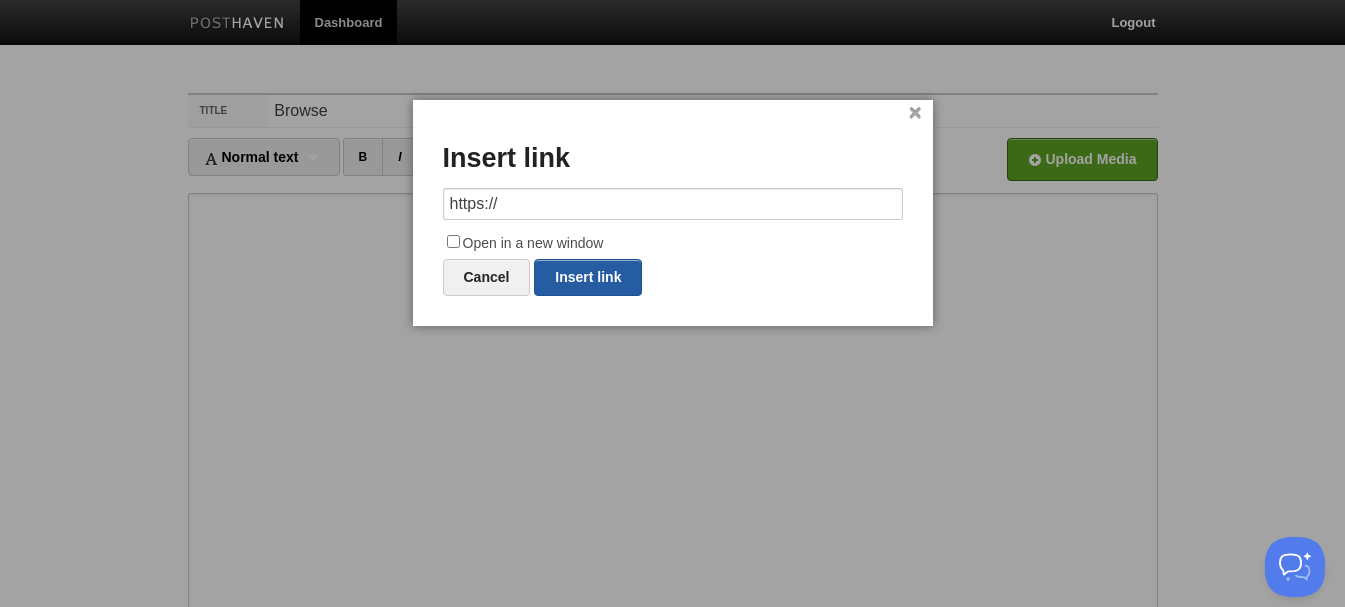 click on "Insert link" at bounding box center [588, 277] 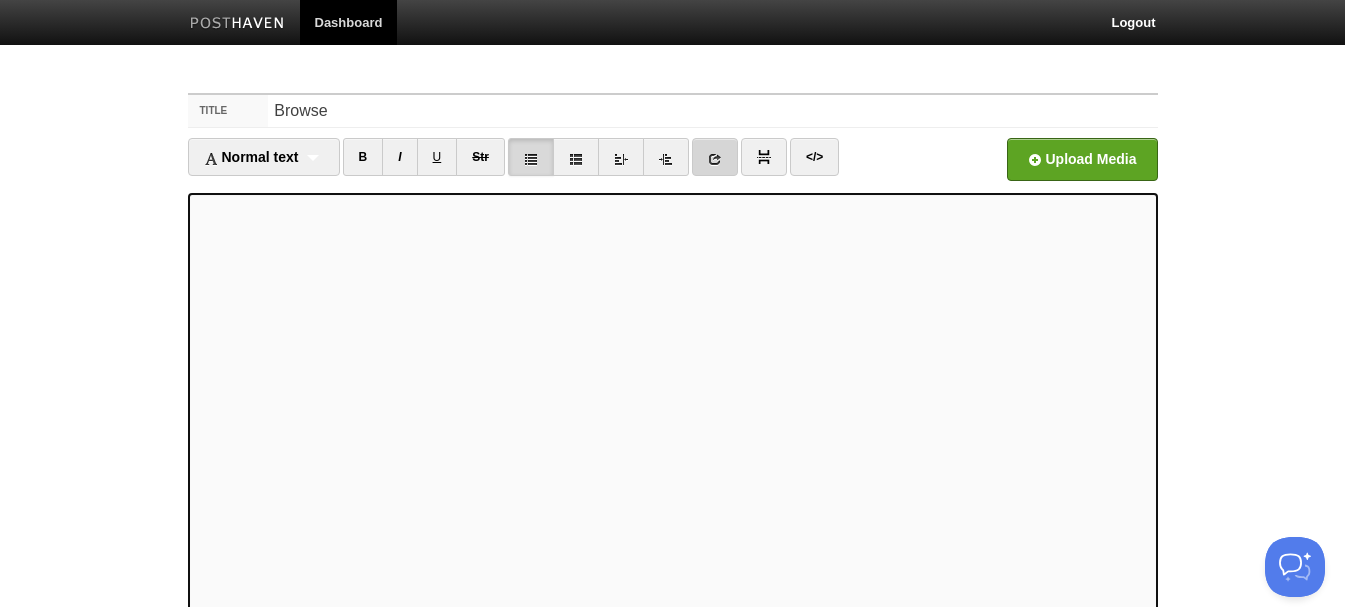 click at bounding box center (715, 157) 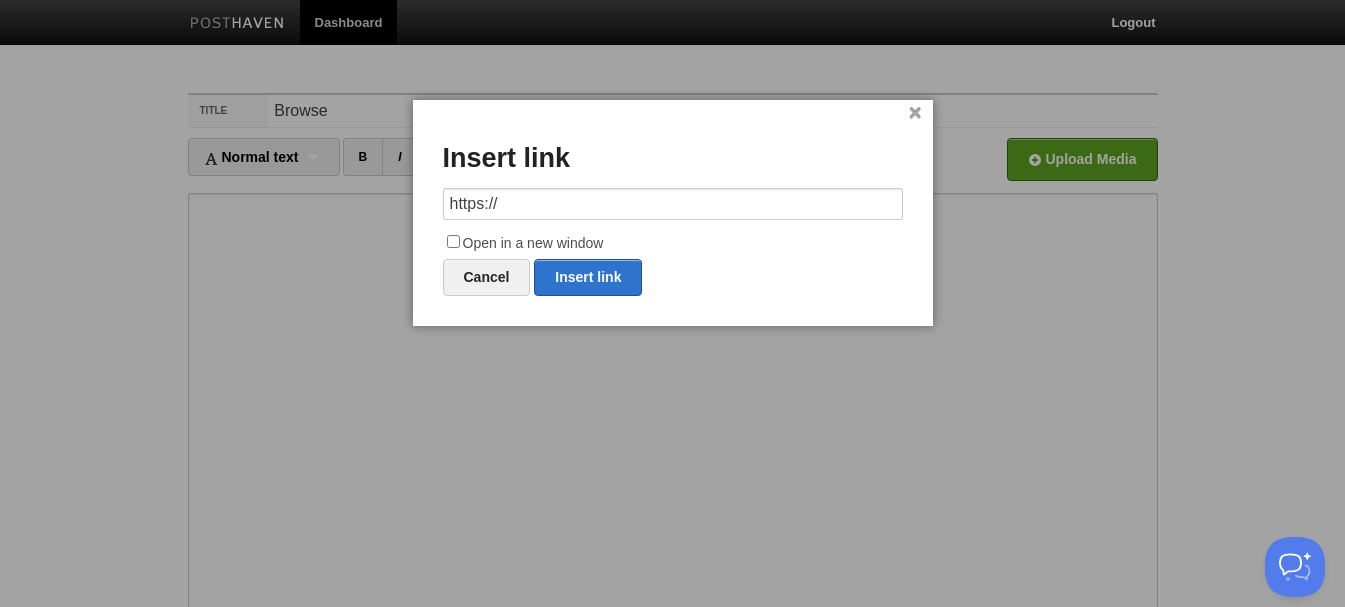 drag, startPoint x: 529, startPoint y: 207, endPoint x: 404, endPoint y: 208, distance: 125.004 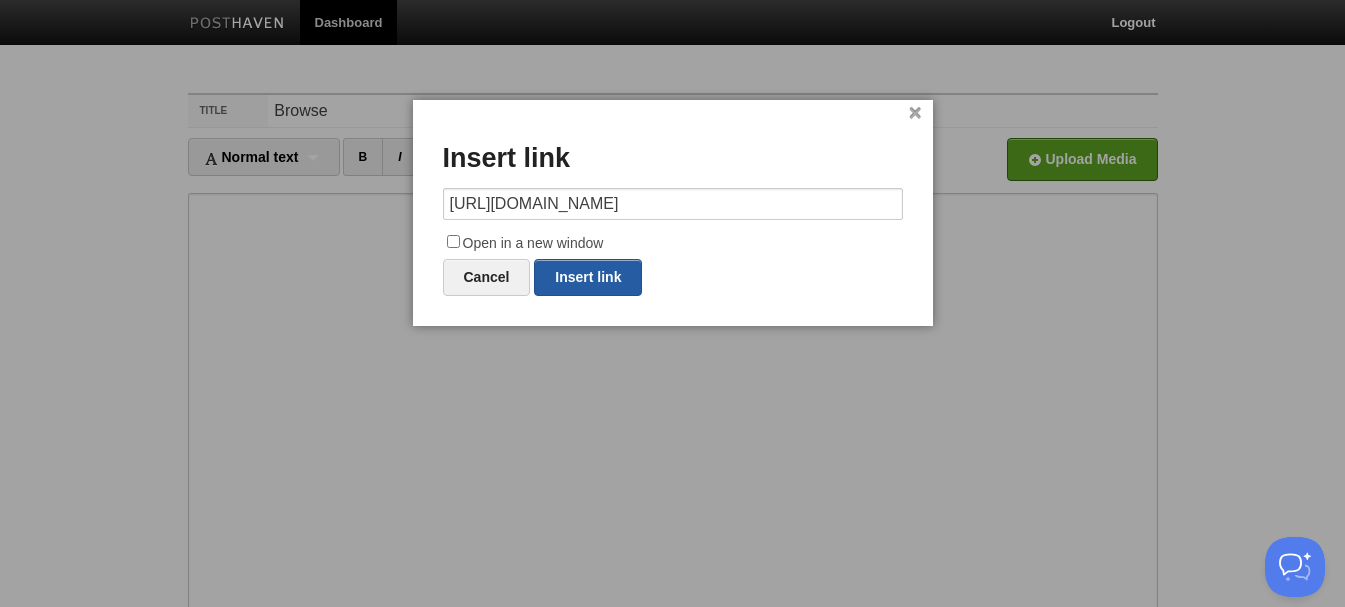 click on "Insert link" at bounding box center (588, 277) 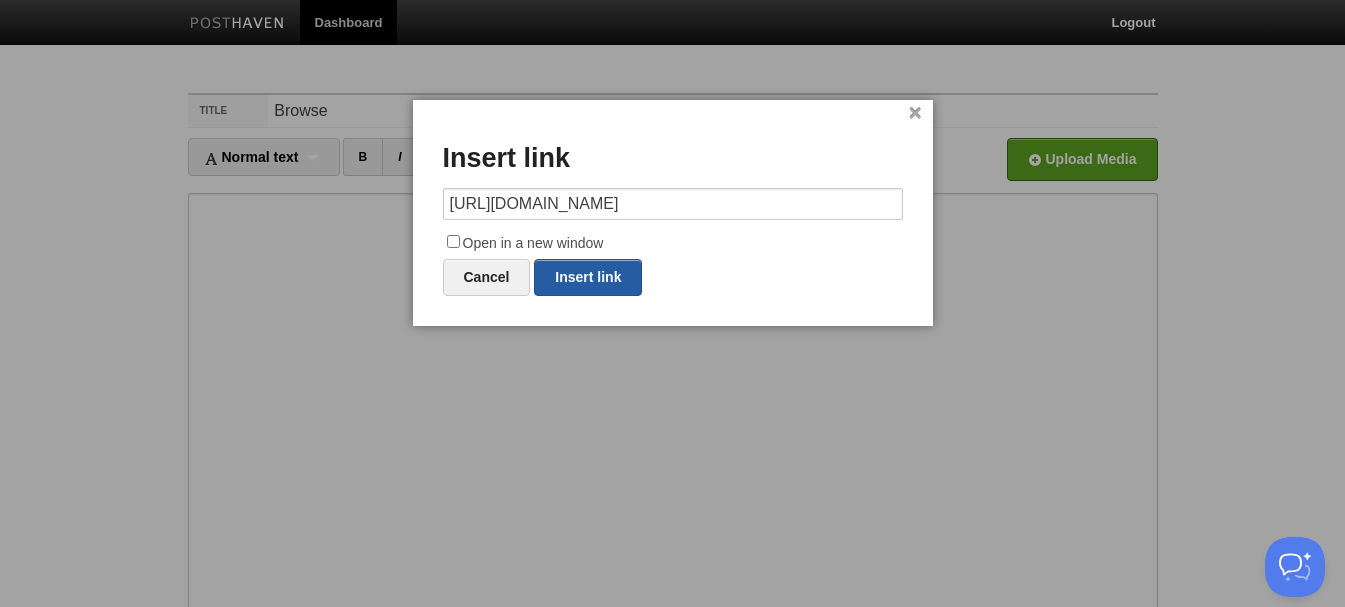 type on "https://" 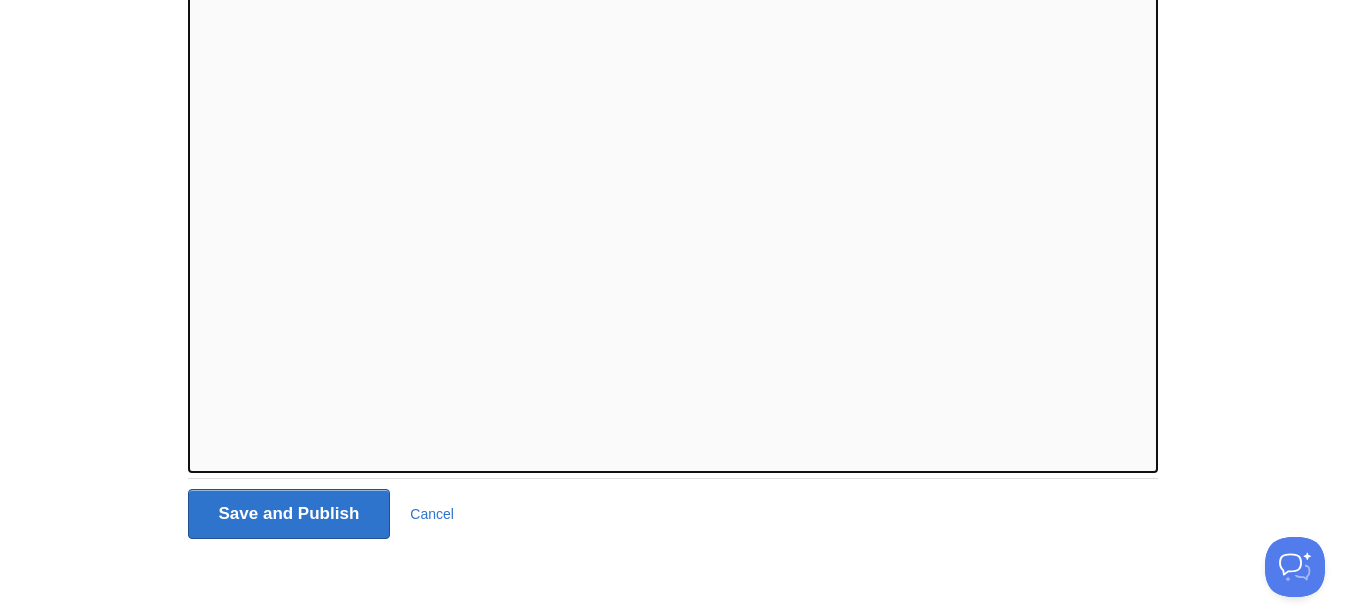 scroll, scrollTop: 207, scrollLeft: 0, axis: vertical 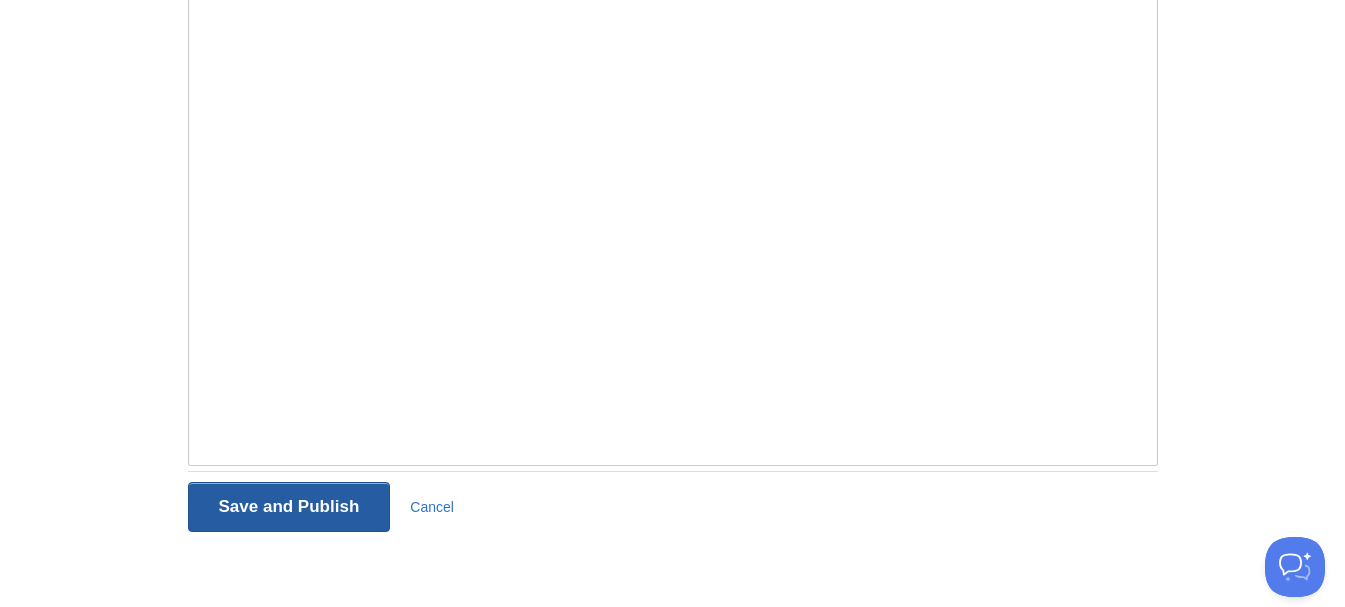 click on "Save and Publish" at bounding box center [289, 507] 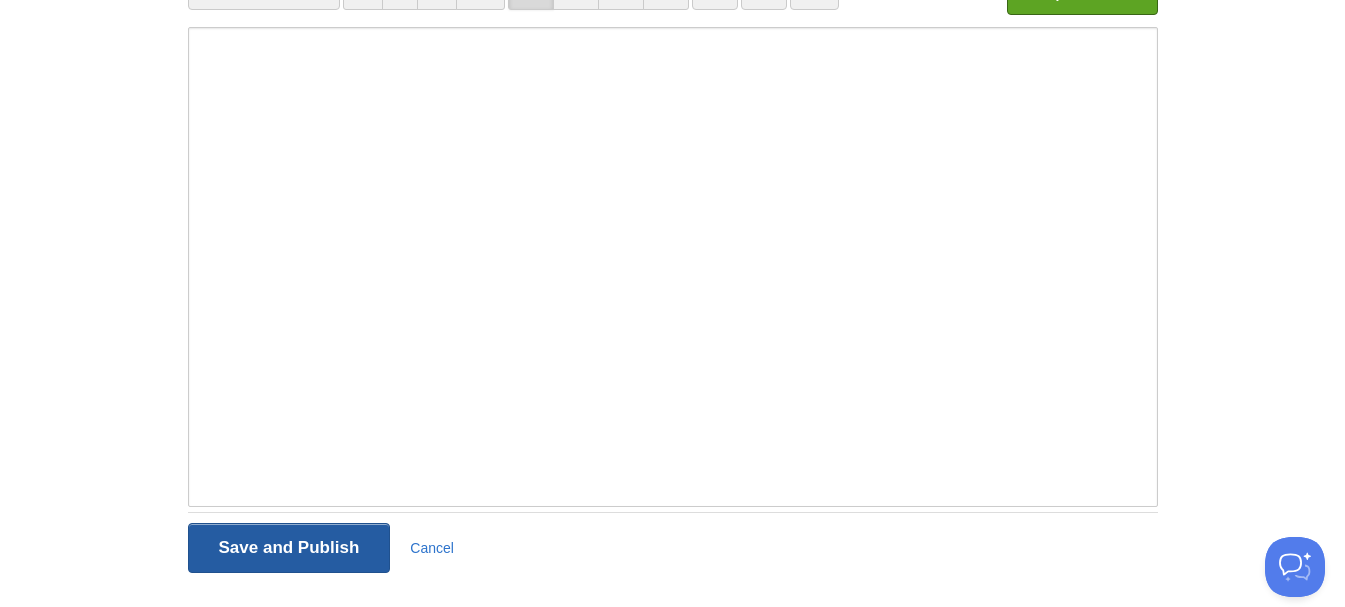 scroll, scrollTop: 69, scrollLeft: 0, axis: vertical 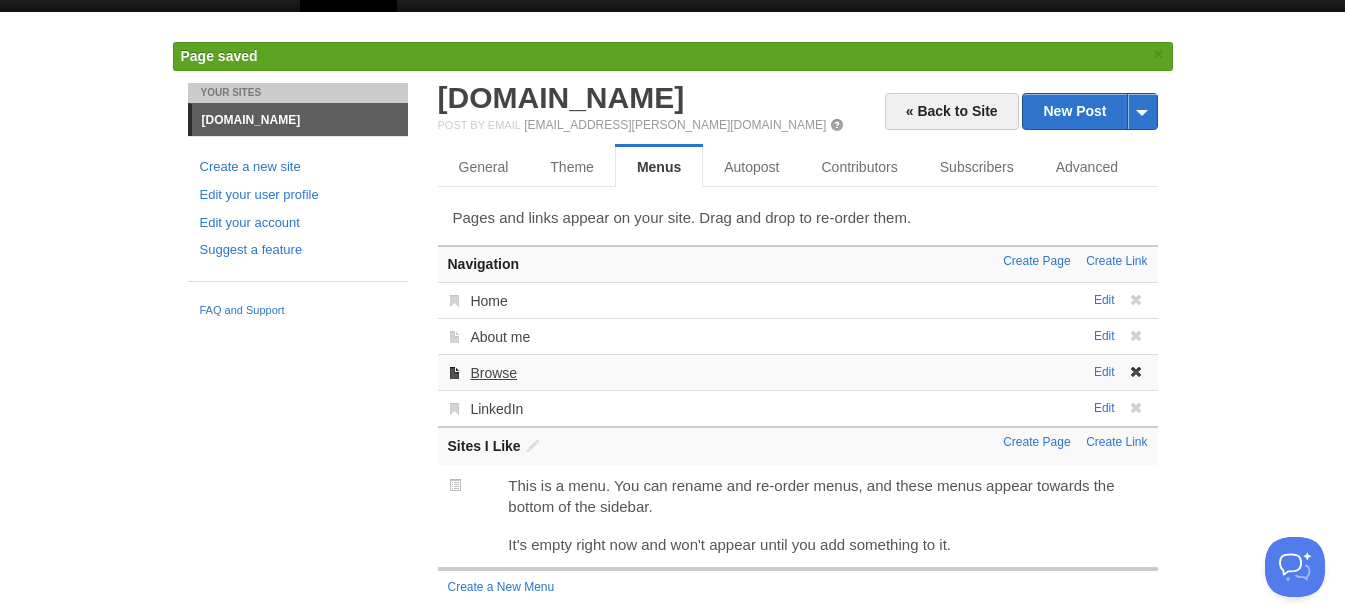 click on "Browse" at bounding box center [493, 373] 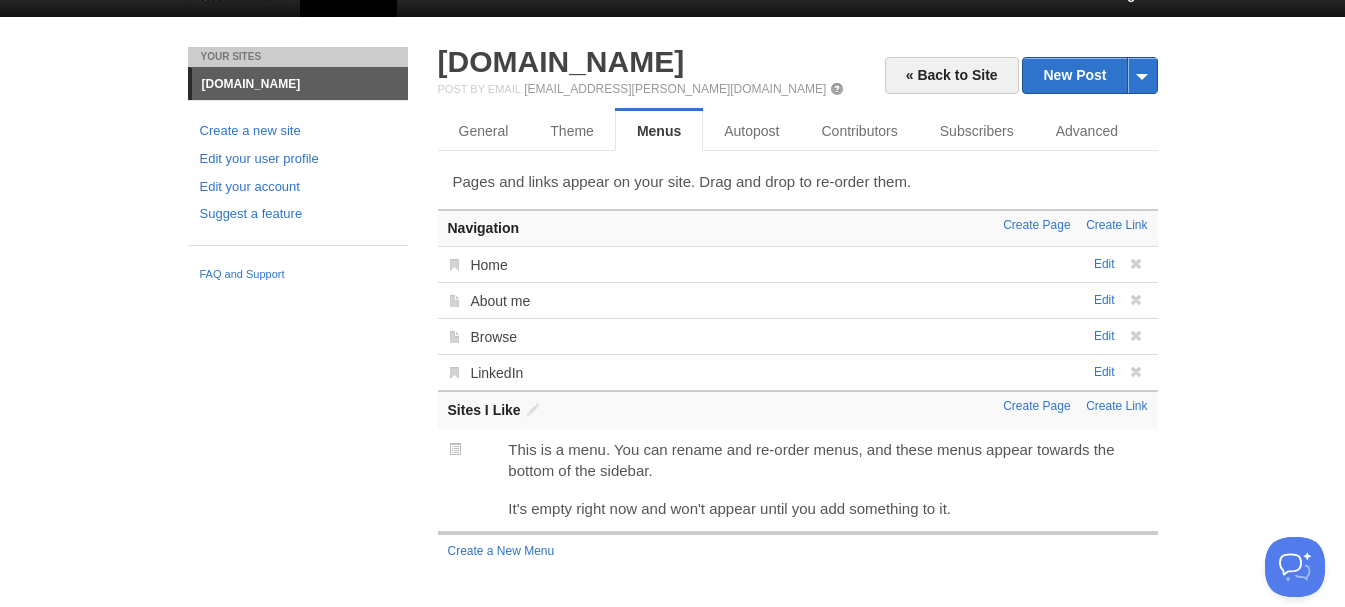 scroll, scrollTop: 0, scrollLeft: 0, axis: both 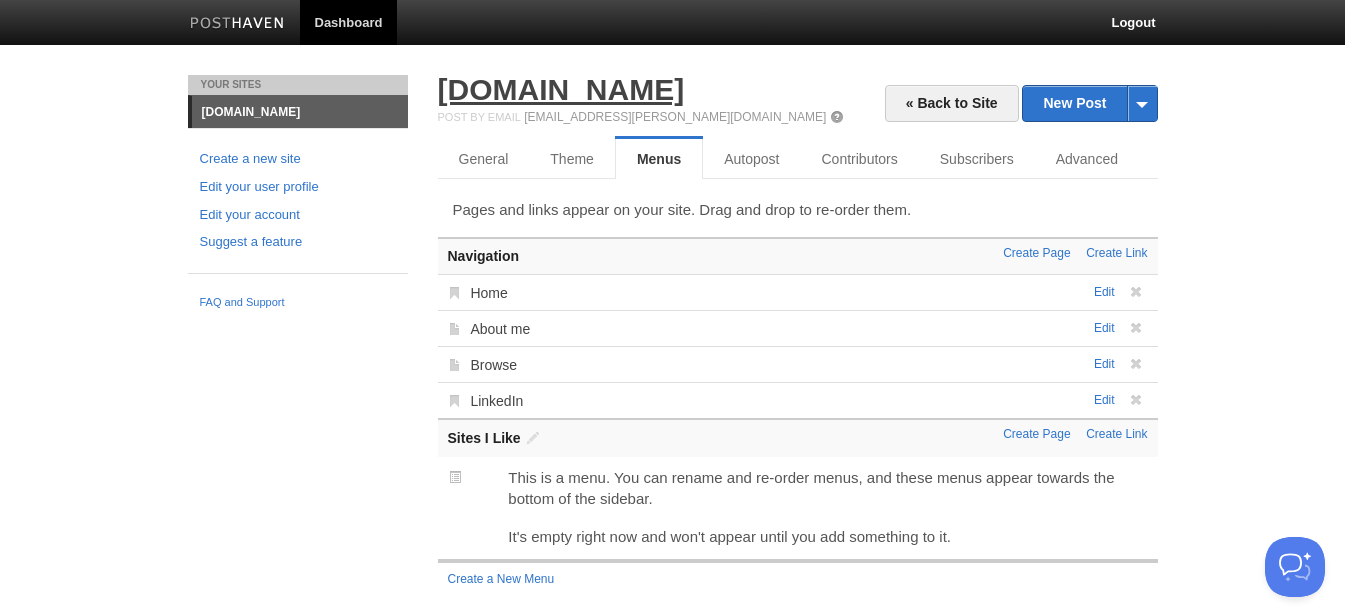 click on "[DOMAIN_NAME]" at bounding box center [561, 89] 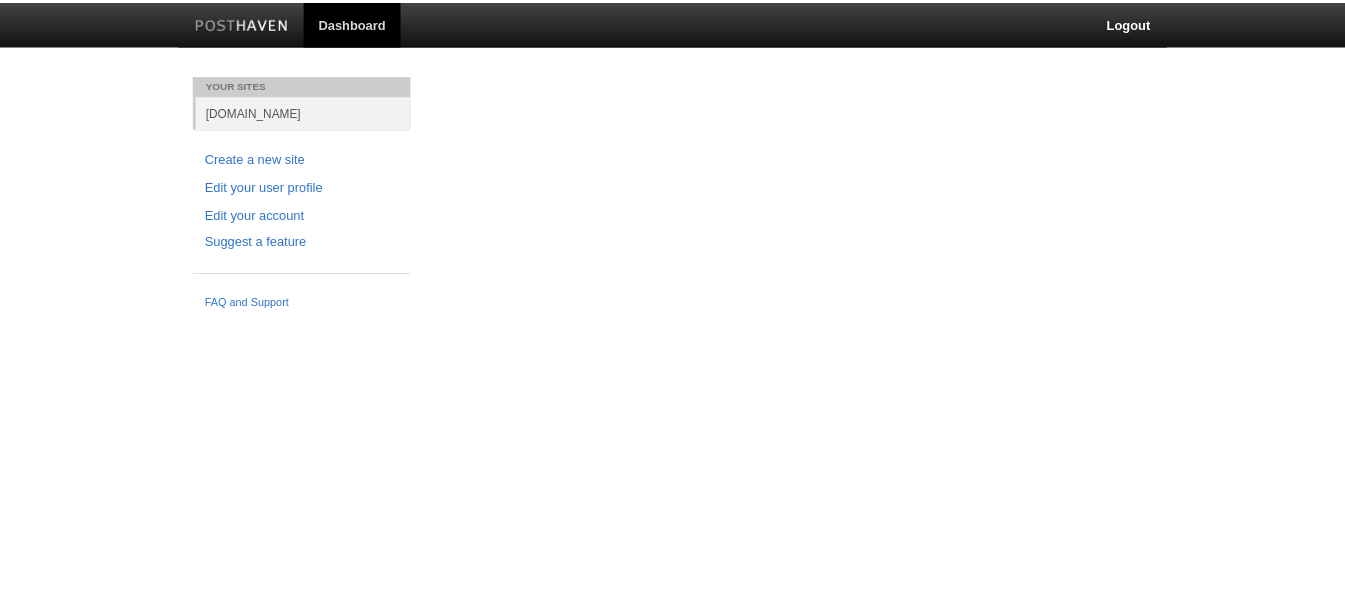 scroll, scrollTop: 0, scrollLeft: 0, axis: both 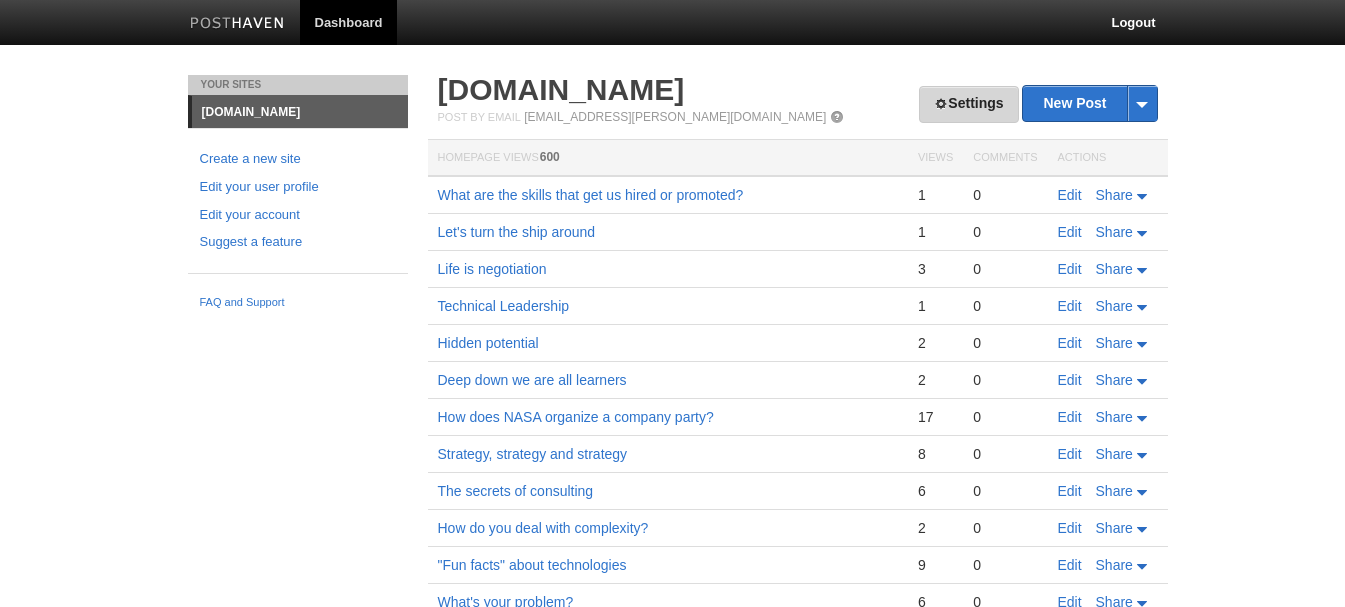 click on "Settings" at bounding box center (968, 104) 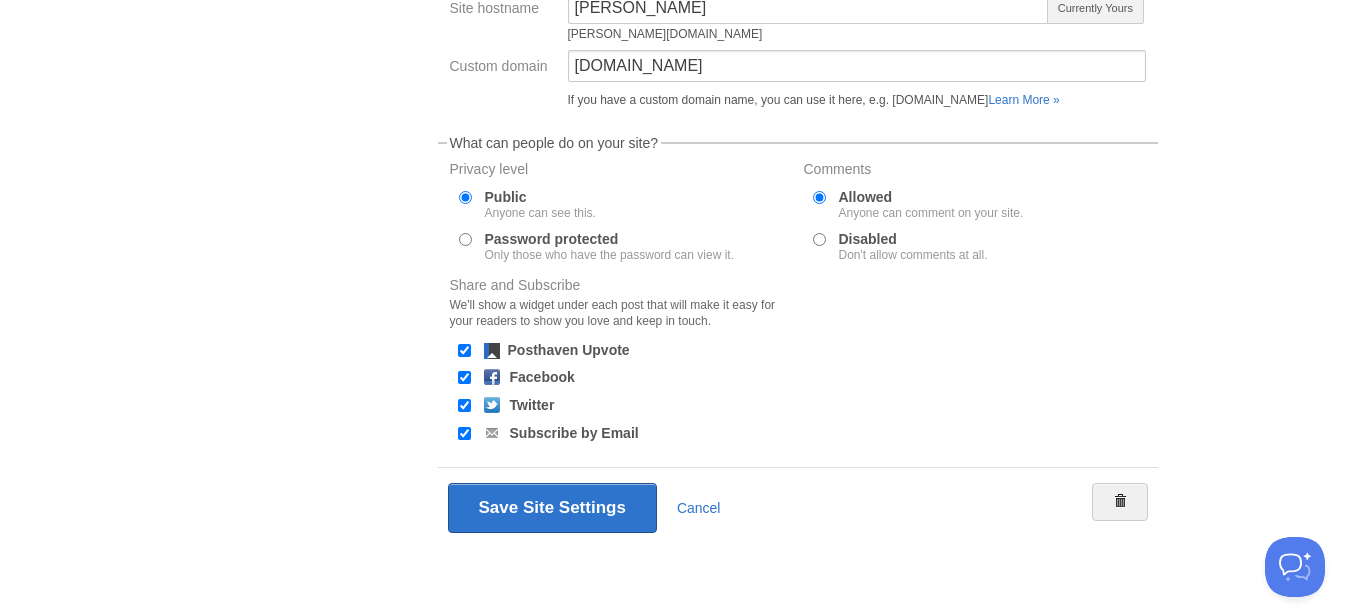 scroll, scrollTop: 0, scrollLeft: 0, axis: both 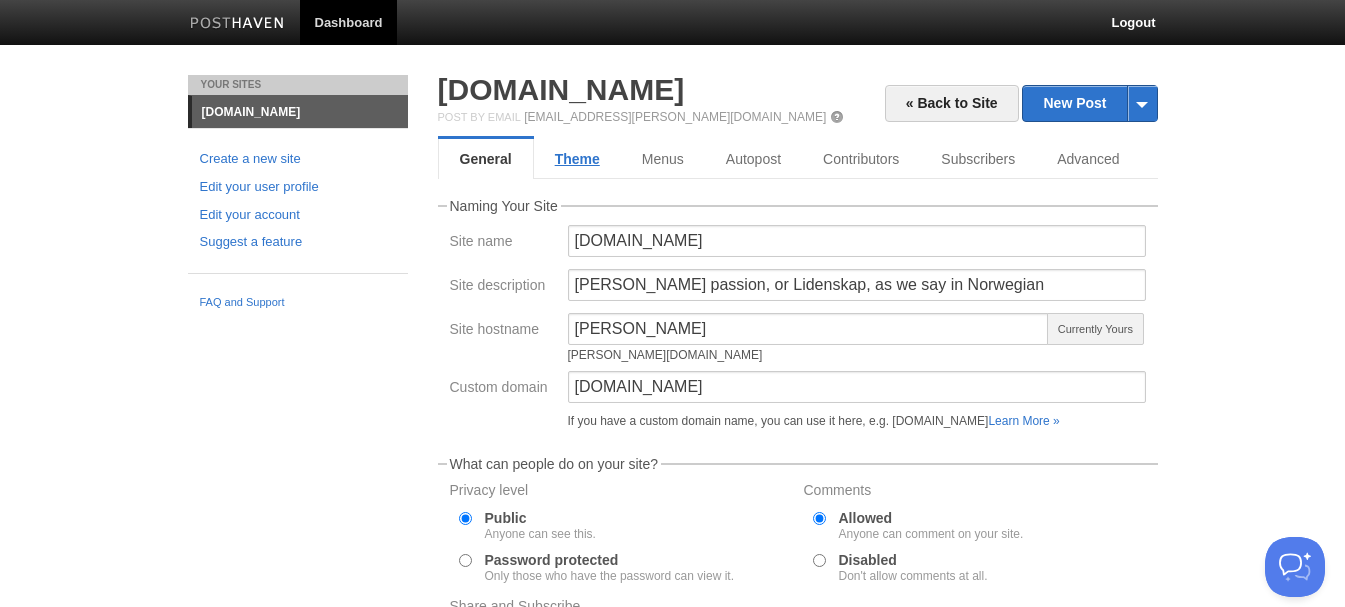 click on "Theme" at bounding box center (577, 159) 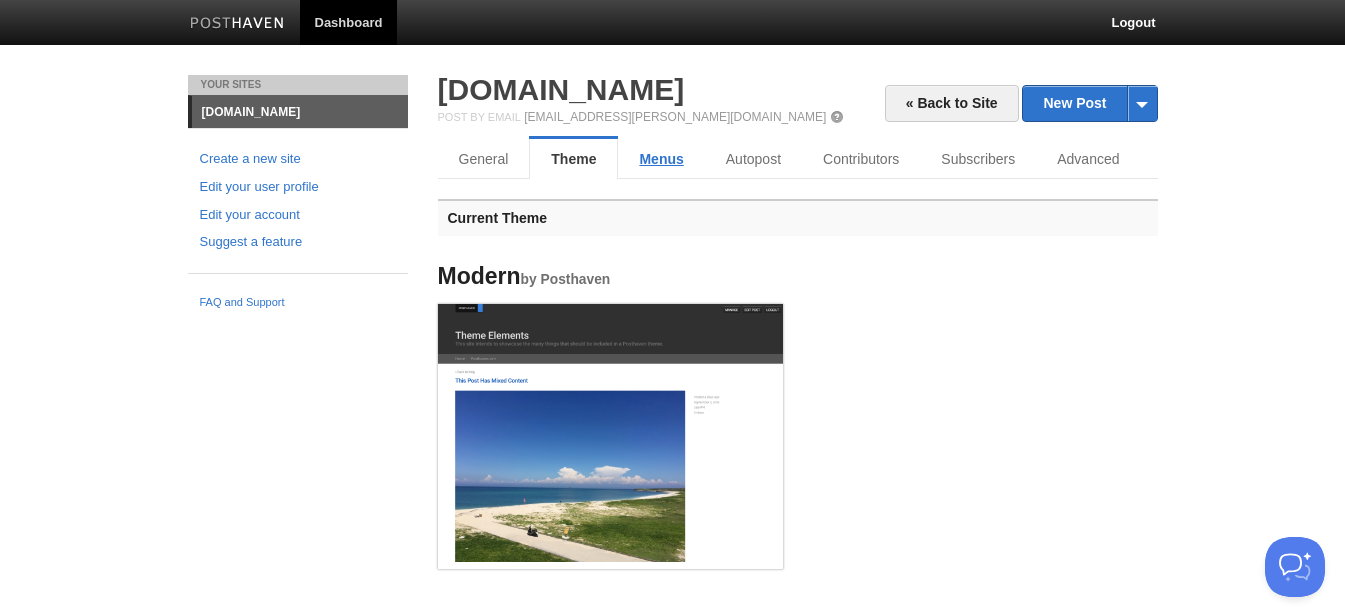 click on "Menus" at bounding box center [661, 159] 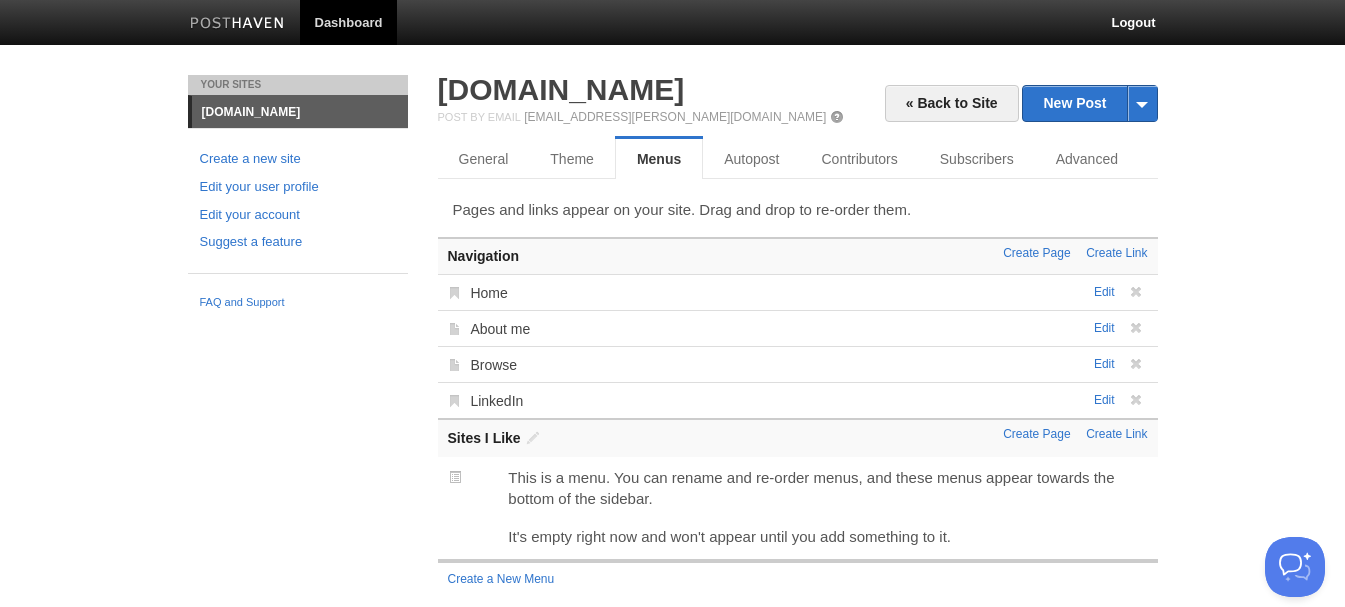 scroll, scrollTop: 28, scrollLeft: 0, axis: vertical 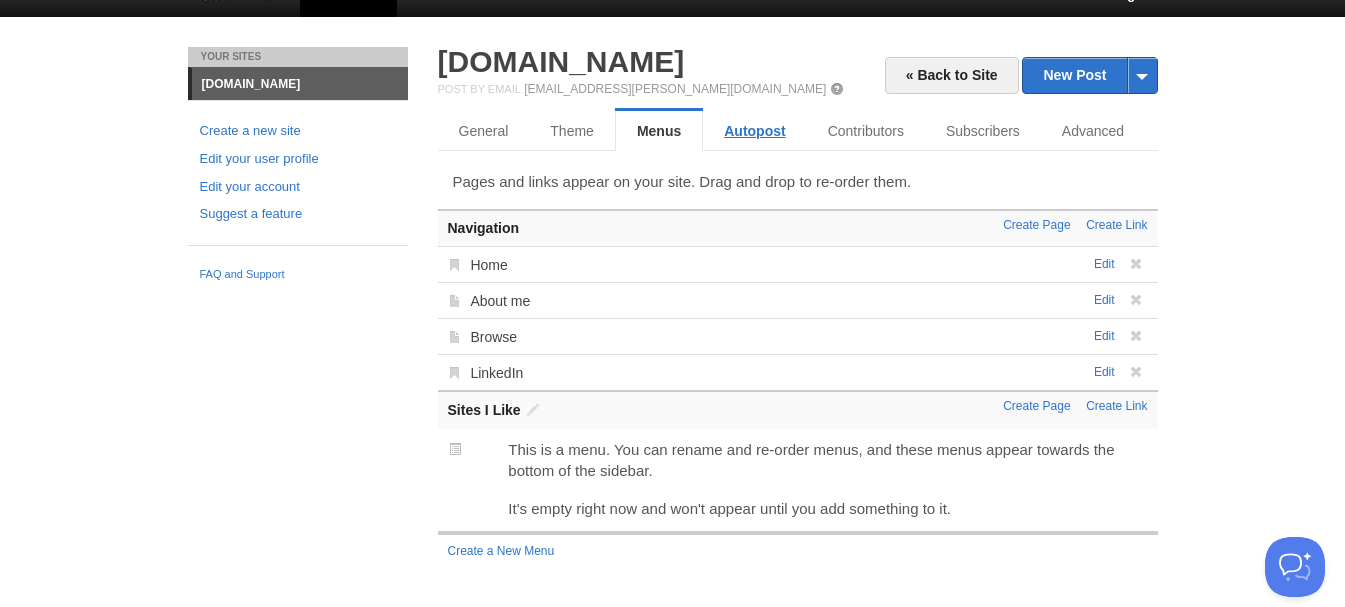 click on "Autopost" at bounding box center [754, 131] 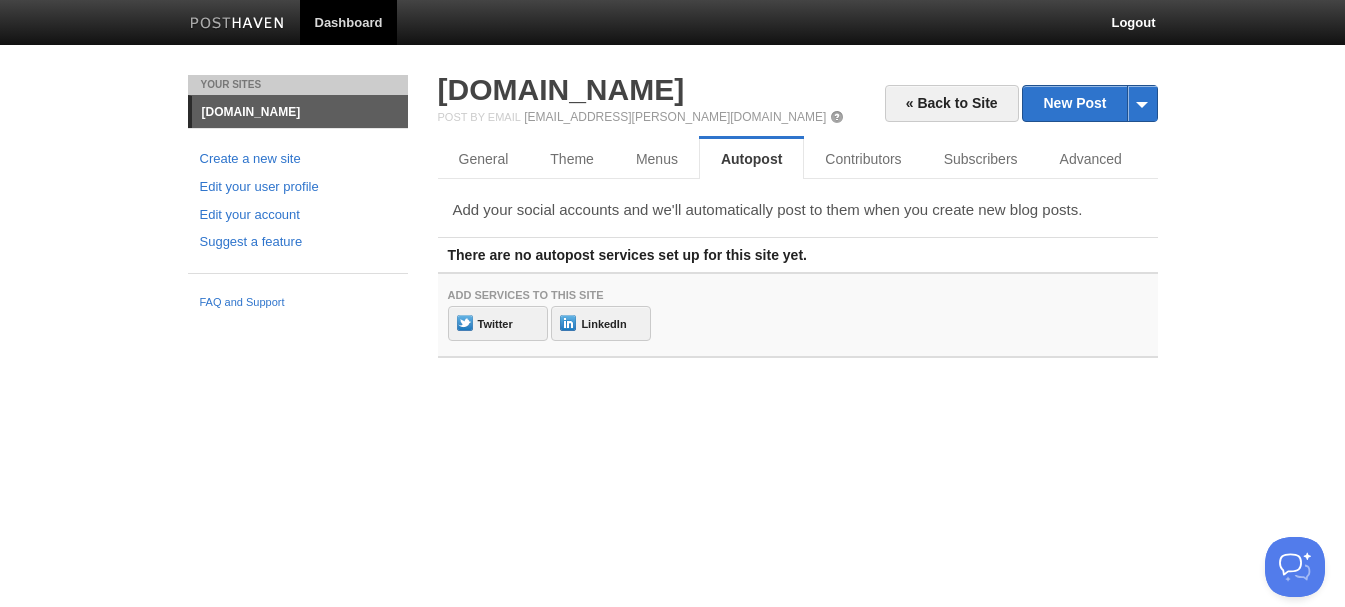 scroll, scrollTop: 0, scrollLeft: 0, axis: both 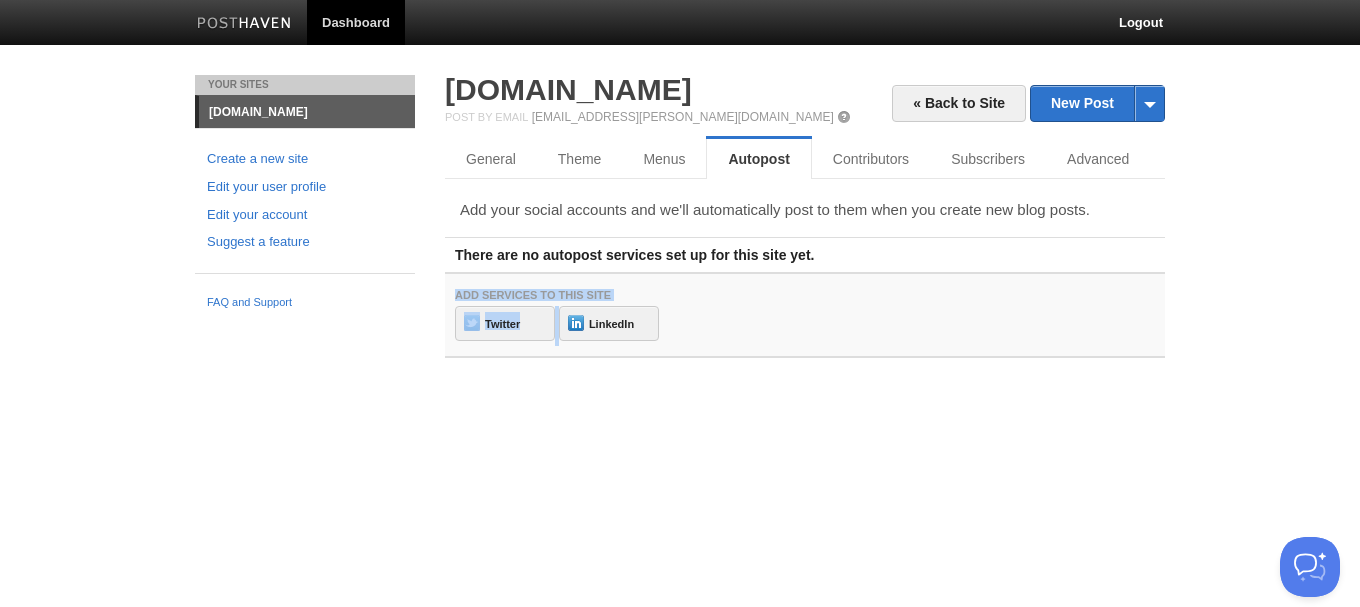 drag, startPoint x: 600, startPoint y: 305, endPoint x: 439, endPoint y: 293, distance: 161.44658 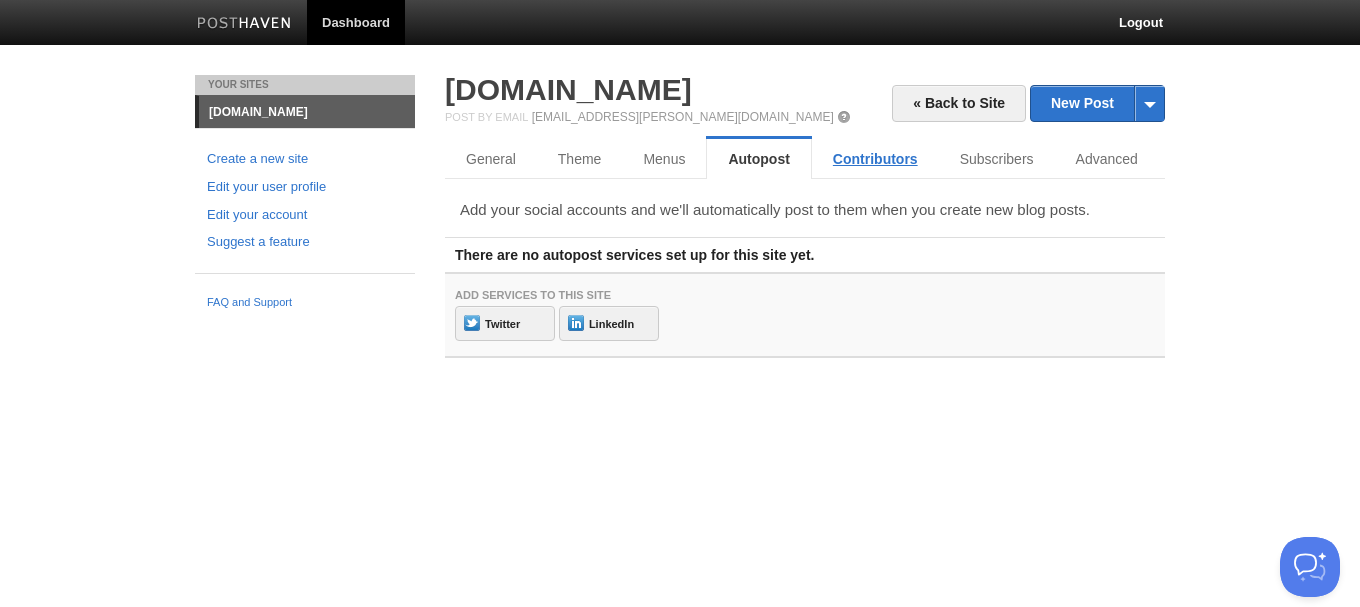 click on "Contributors" at bounding box center (875, 159) 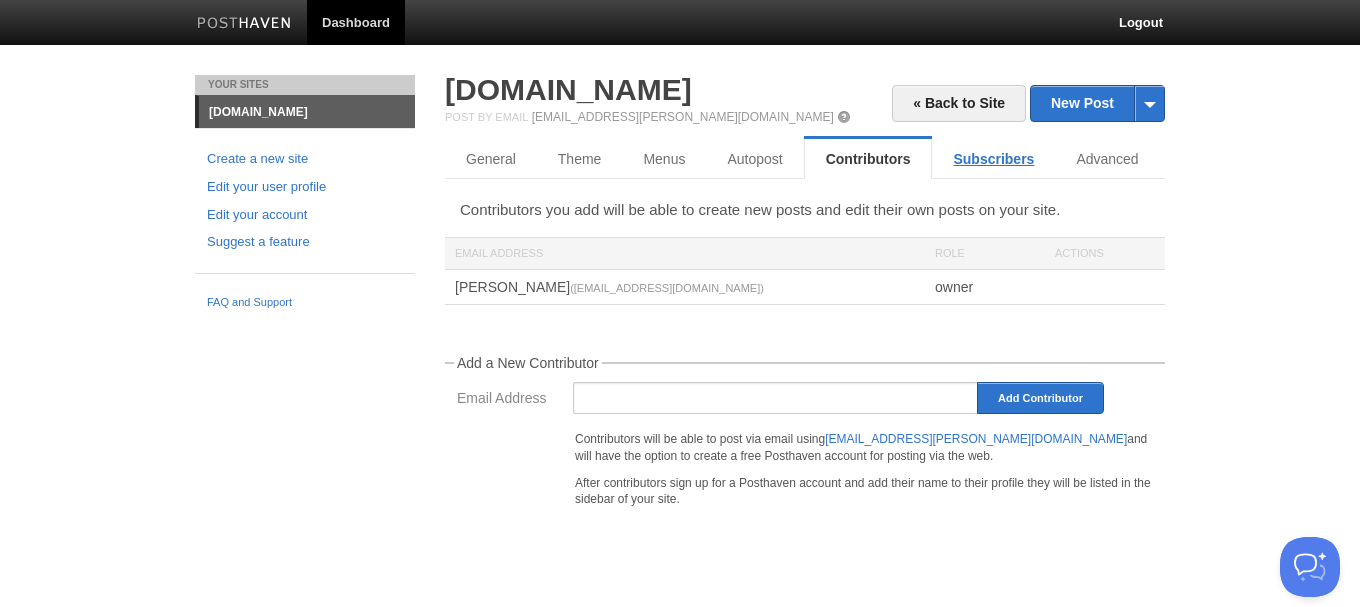 click on "Subscribers" at bounding box center (993, 159) 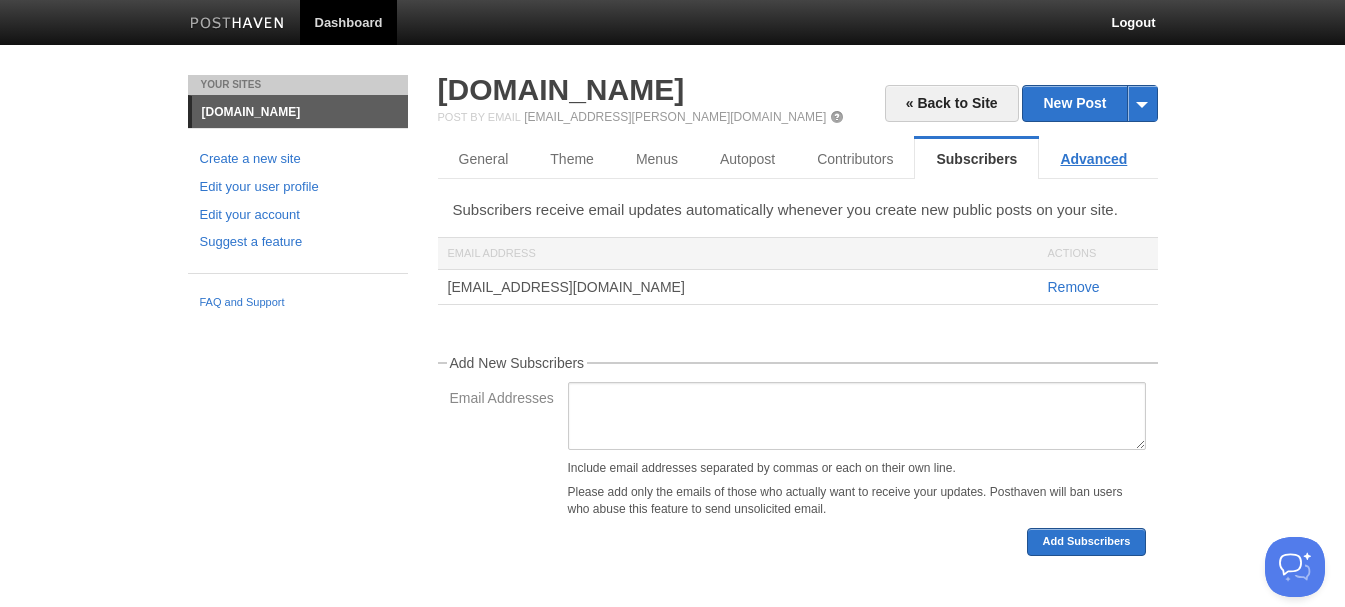 click on "Advanced" at bounding box center [1093, 159] 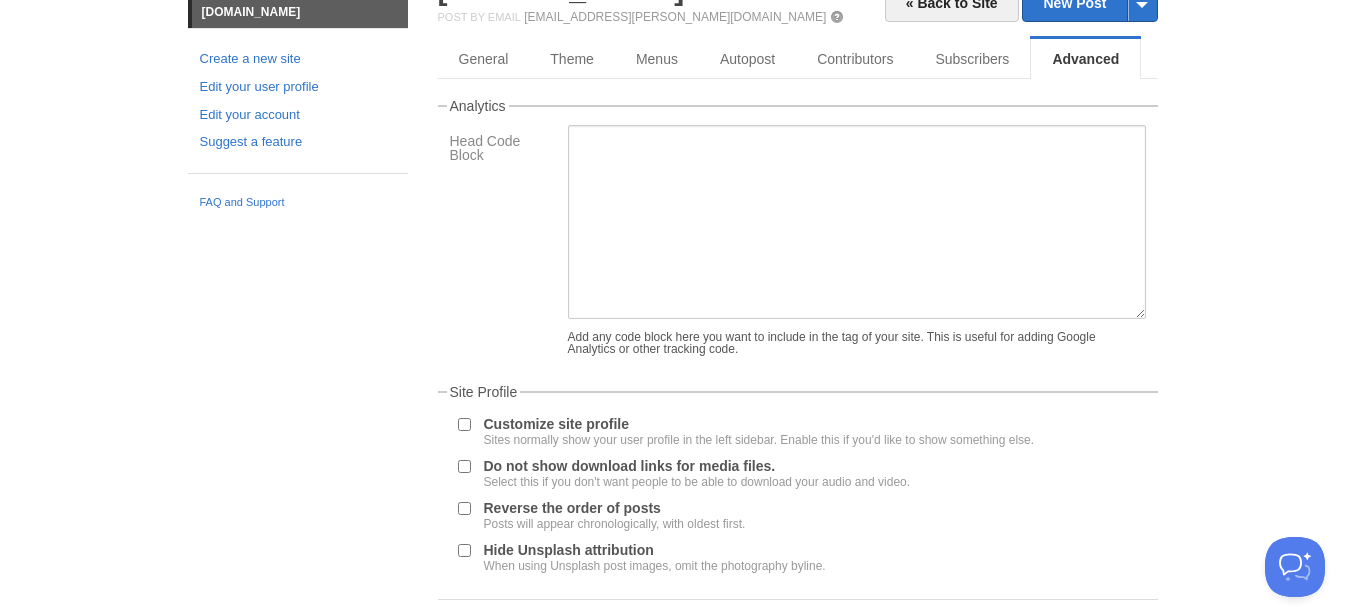 scroll, scrollTop: 232, scrollLeft: 0, axis: vertical 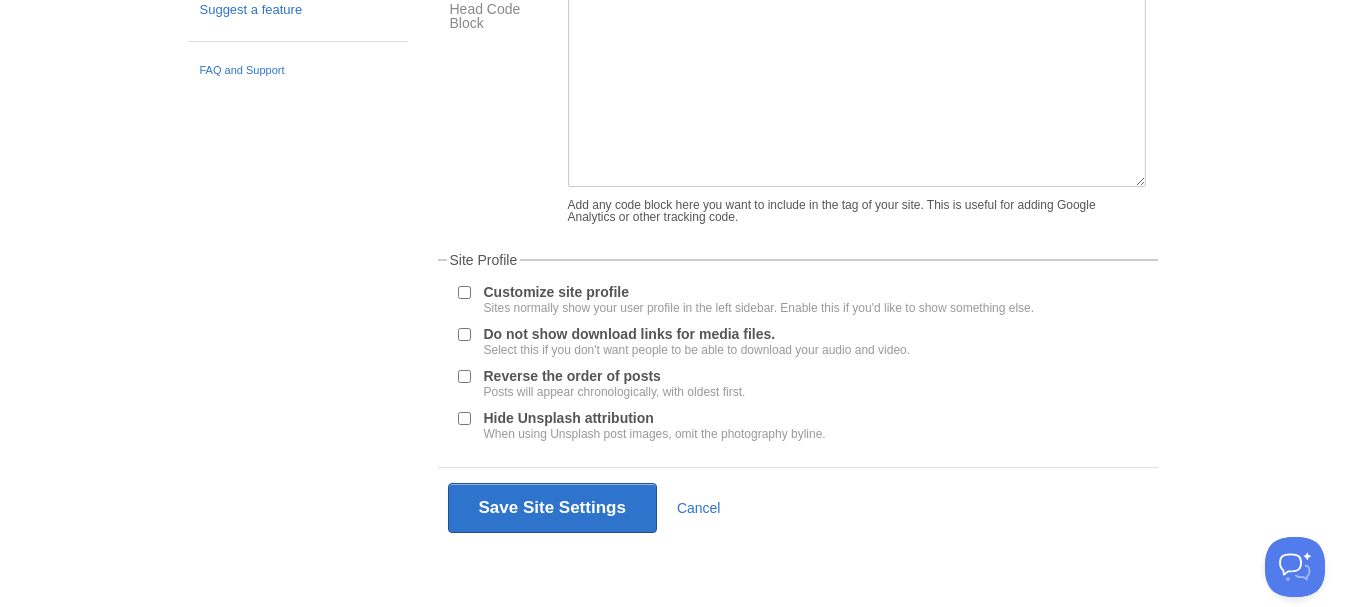 drag, startPoint x: 463, startPoint y: 371, endPoint x: 399, endPoint y: 373, distance: 64.03124 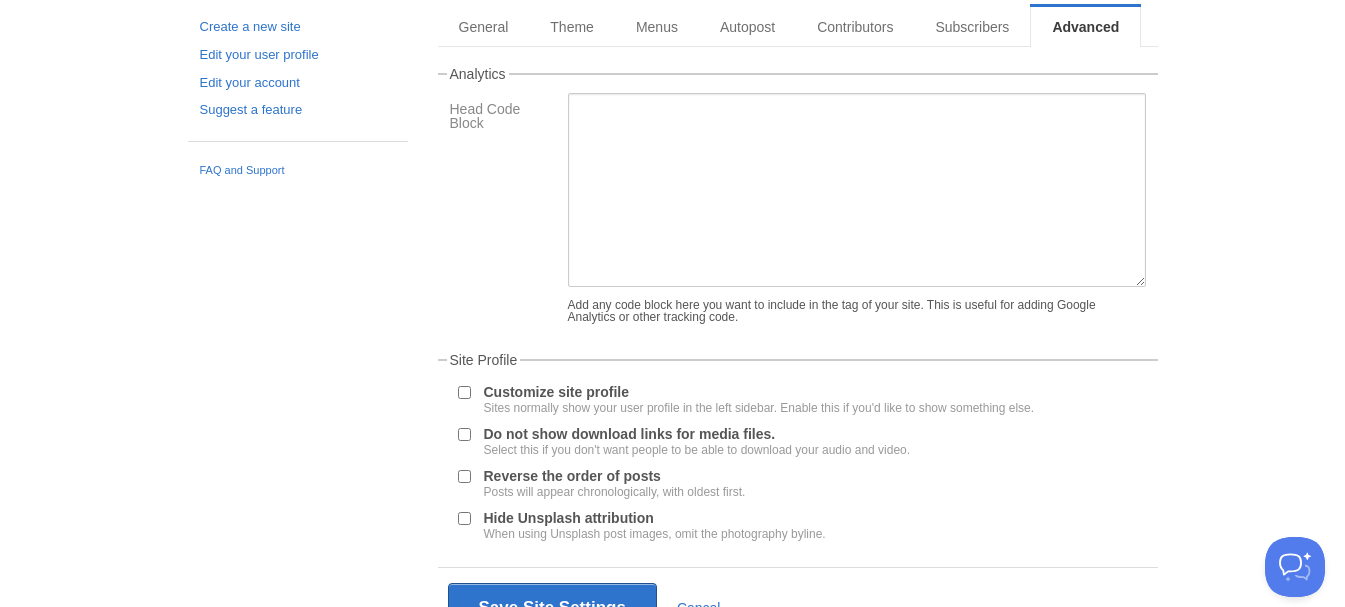 scroll, scrollTop: 32, scrollLeft: 0, axis: vertical 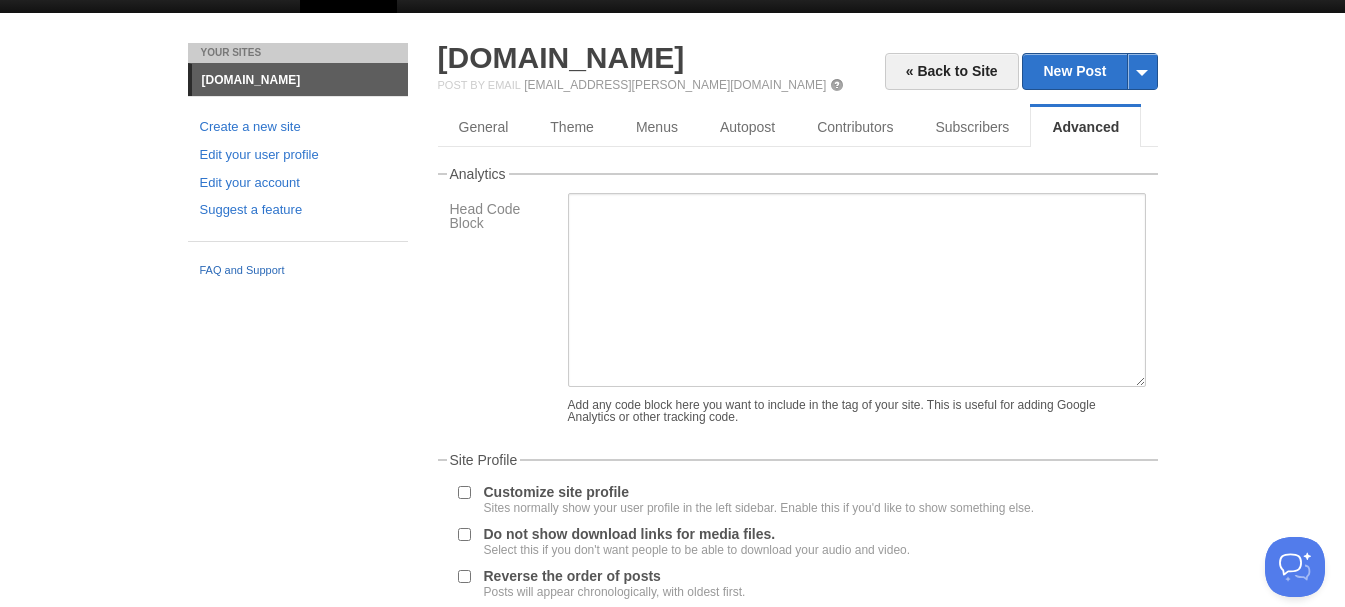 click on "FAQ and Support" at bounding box center [298, 271] 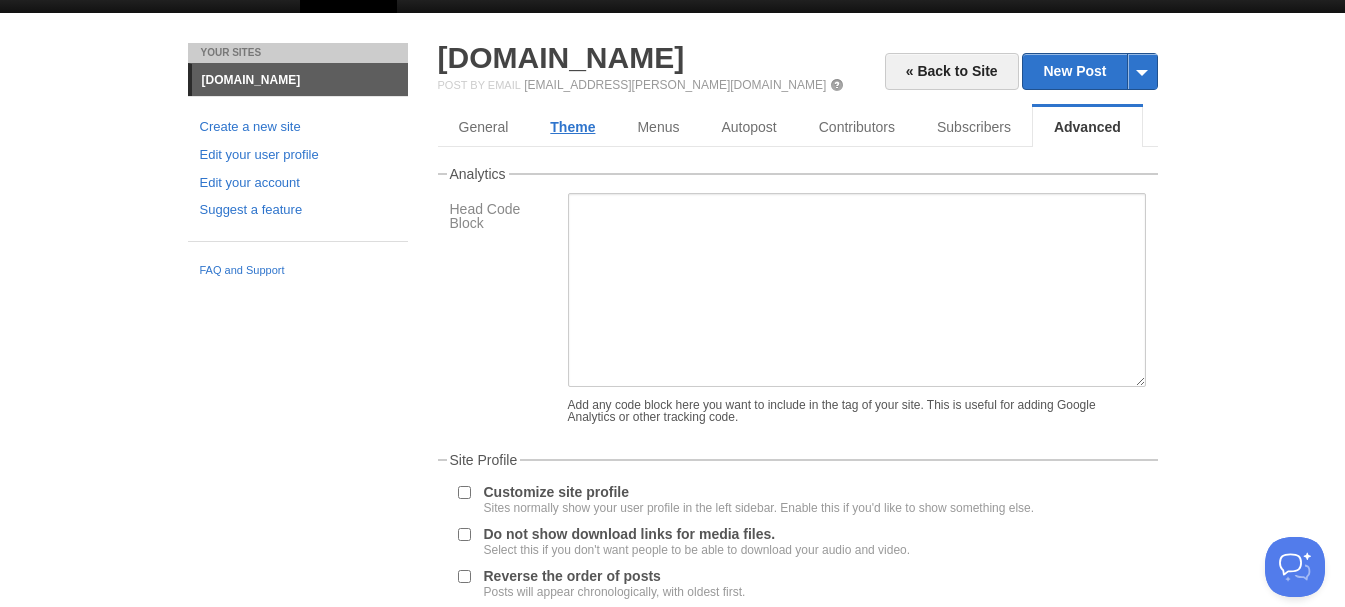 click on "Theme" at bounding box center (572, 127) 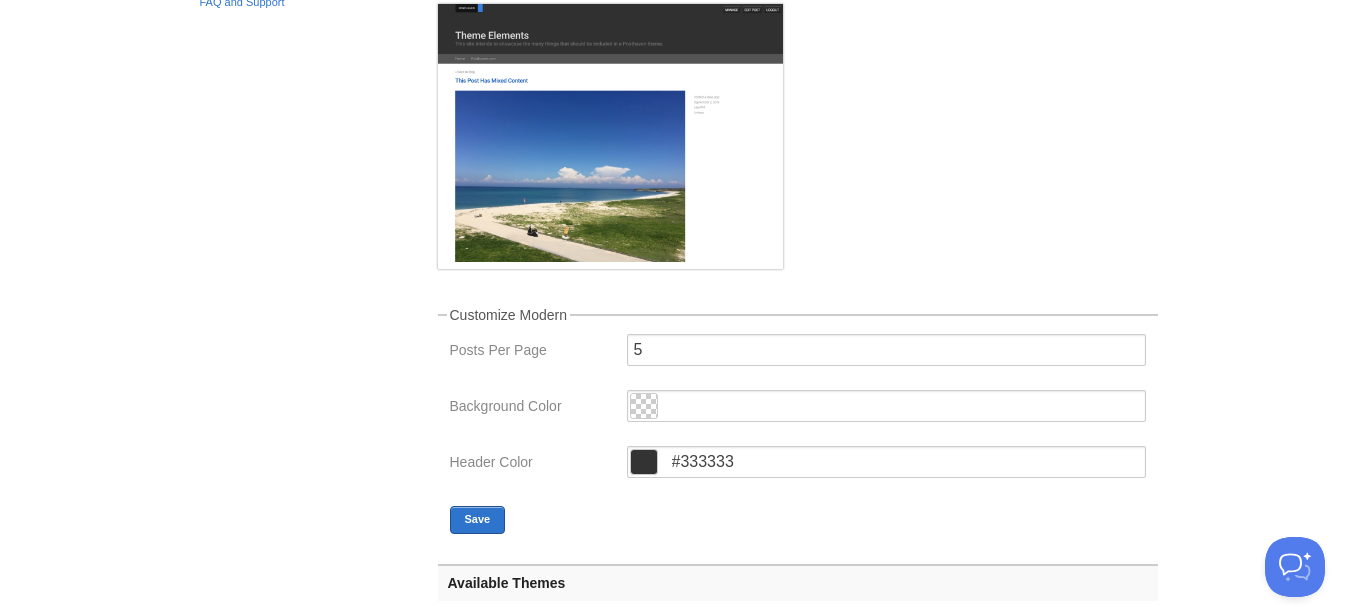 scroll, scrollTop: 400, scrollLeft: 0, axis: vertical 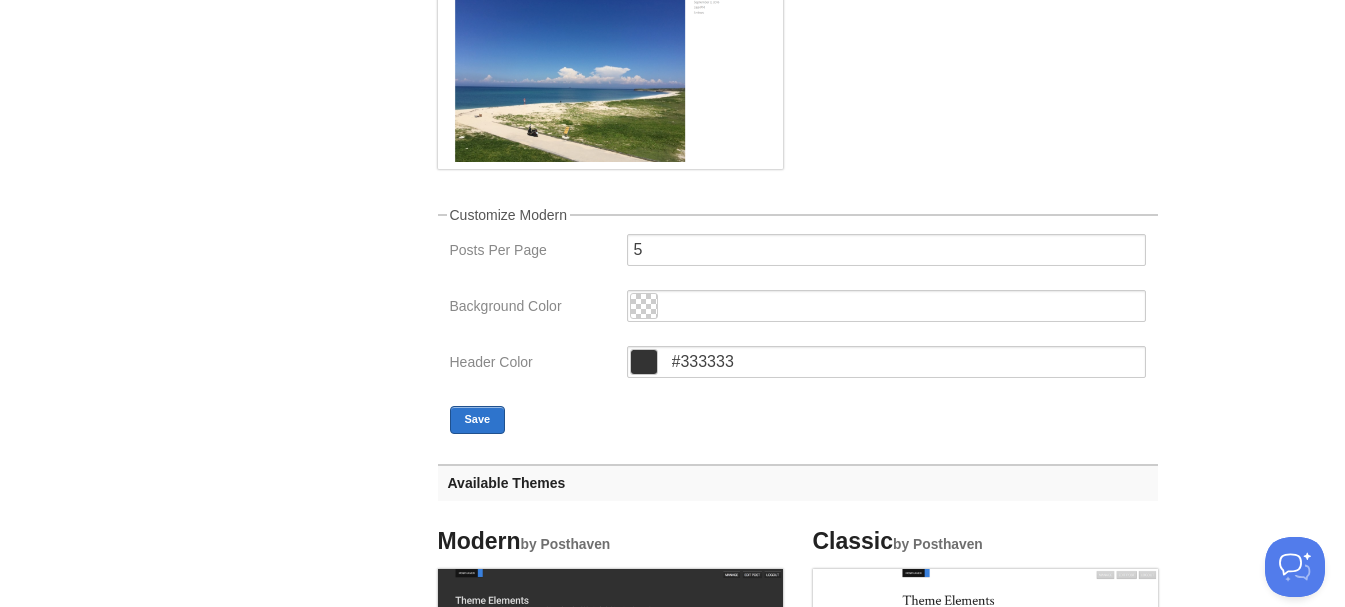 click on "Your Sites lidenskap.blog
Create a new site
Edit your user profile
Edit your account
Suggest a feature
FAQ and Support
« Back to Site
New Post
by Web
by Email
lidenskap.blog
Post by Email
post@steffan.posthaven.com
General
Theme
Menus
Autopost
Contributors
Subscribers
Advanced
Current Theme
Modern
by Posthaven
Customize Modern" at bounding box center [673, 884] 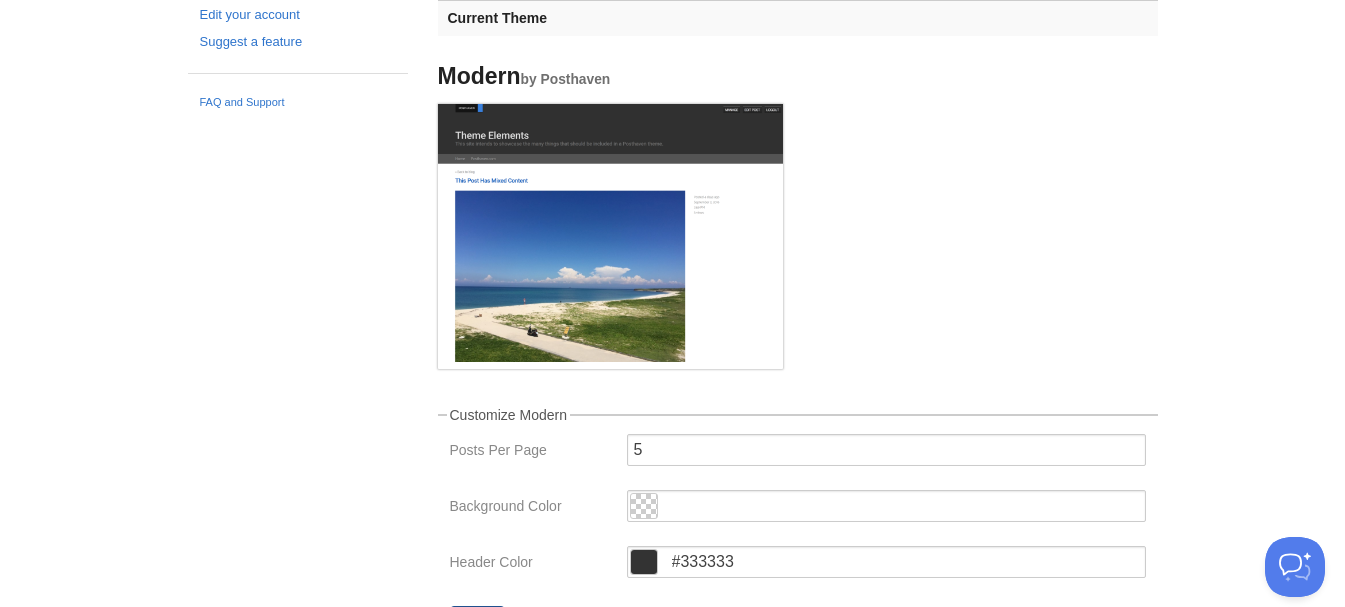 scroll, scrollTop: 300, scrollLeft: 0, axis: vertical 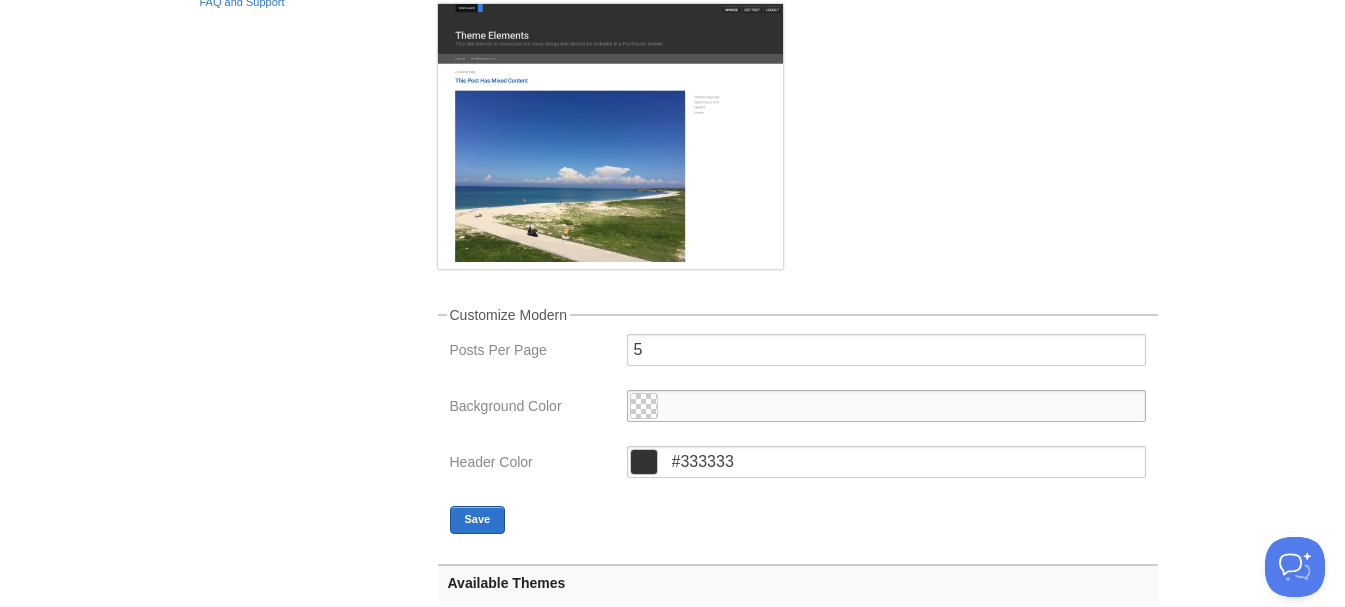 click at bounding box center [886, 406] 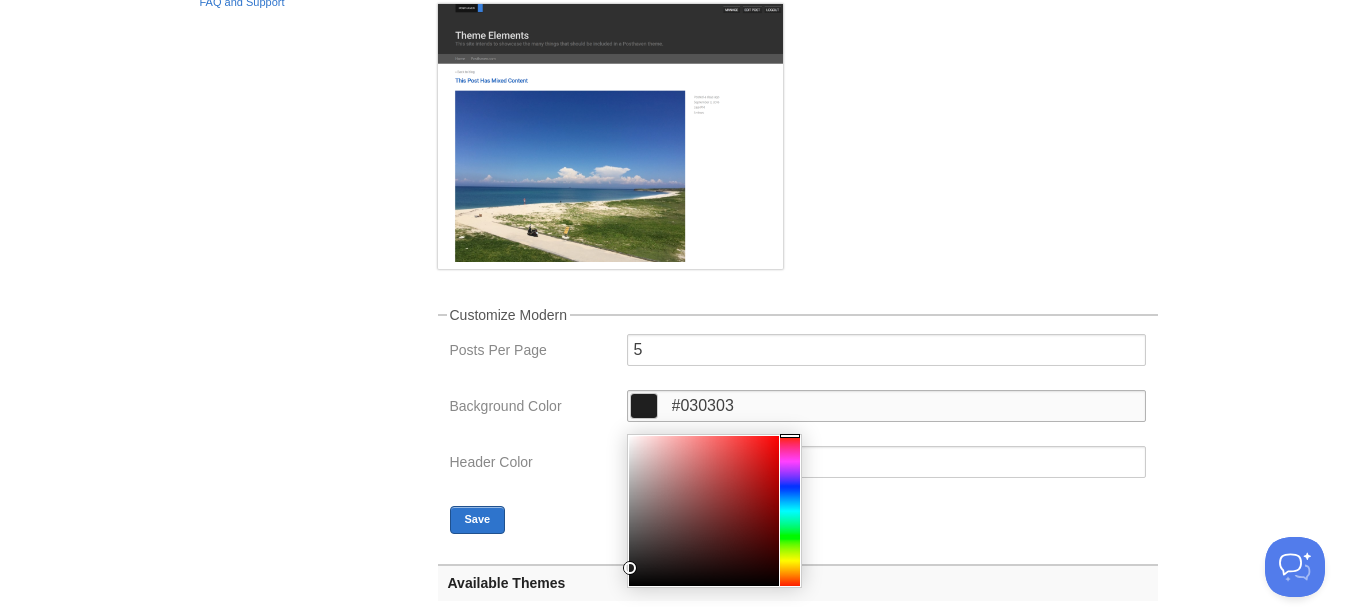 type on "#000000" 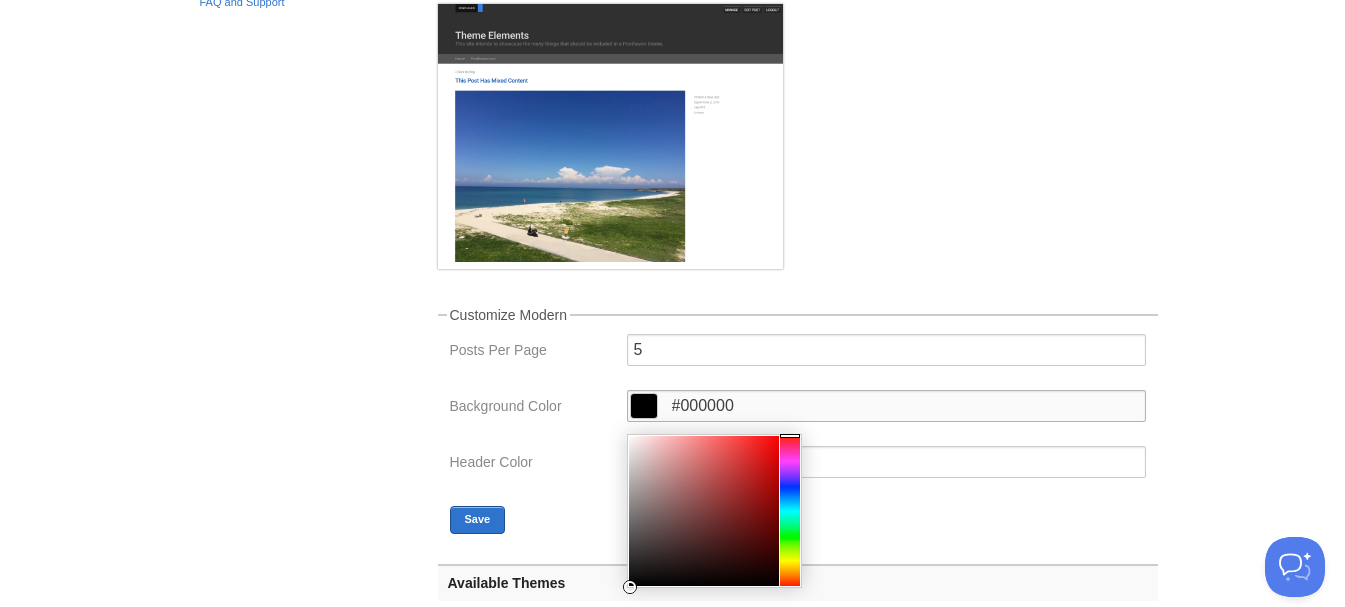 drag, startPoint x: 631, startPoint y: 436, endPoint x: 624, endPoint y: 593, distance: 157.15598 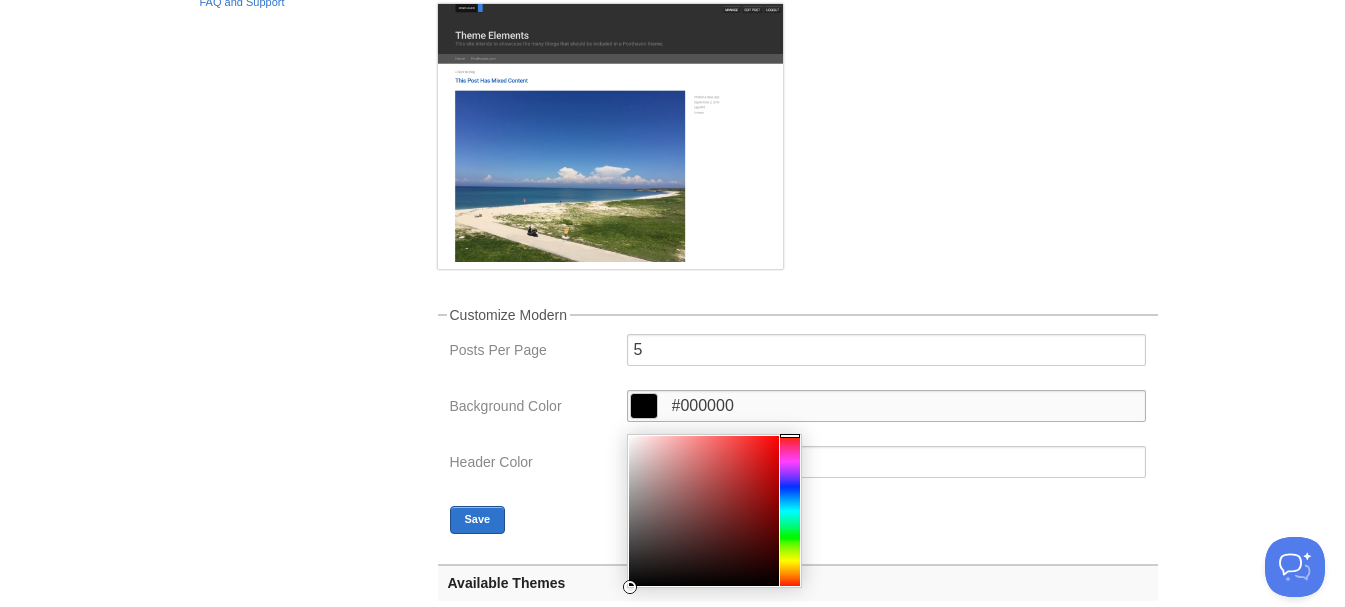 click on "Current Theme
Modern
by Posthaven
Customize Modern
Posts Per Page
5
Background Color
#000000
Header Color
#333333
Save
Available Themes
Modern
by Posthaven
In Use
Classic
by Posthaven
Preview
Use
Ilun
by Posthaven
Preview
Use" at bounding box center (798, 1018) 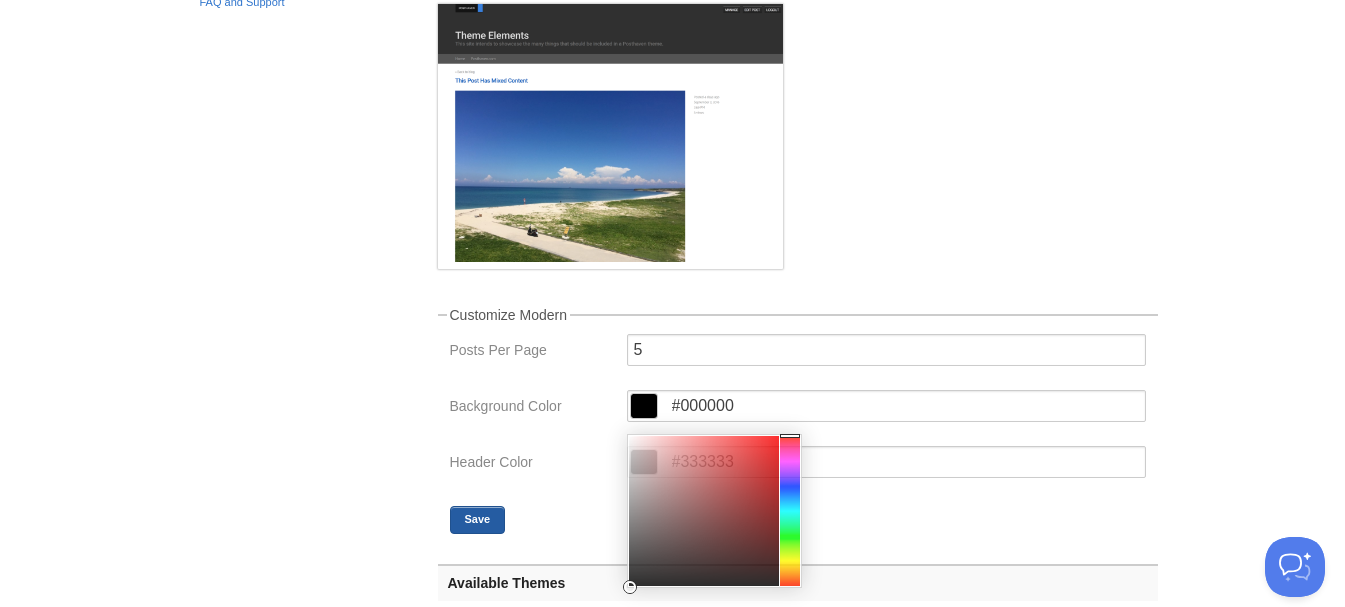 click on "Save" at bounding box center [478, 520] 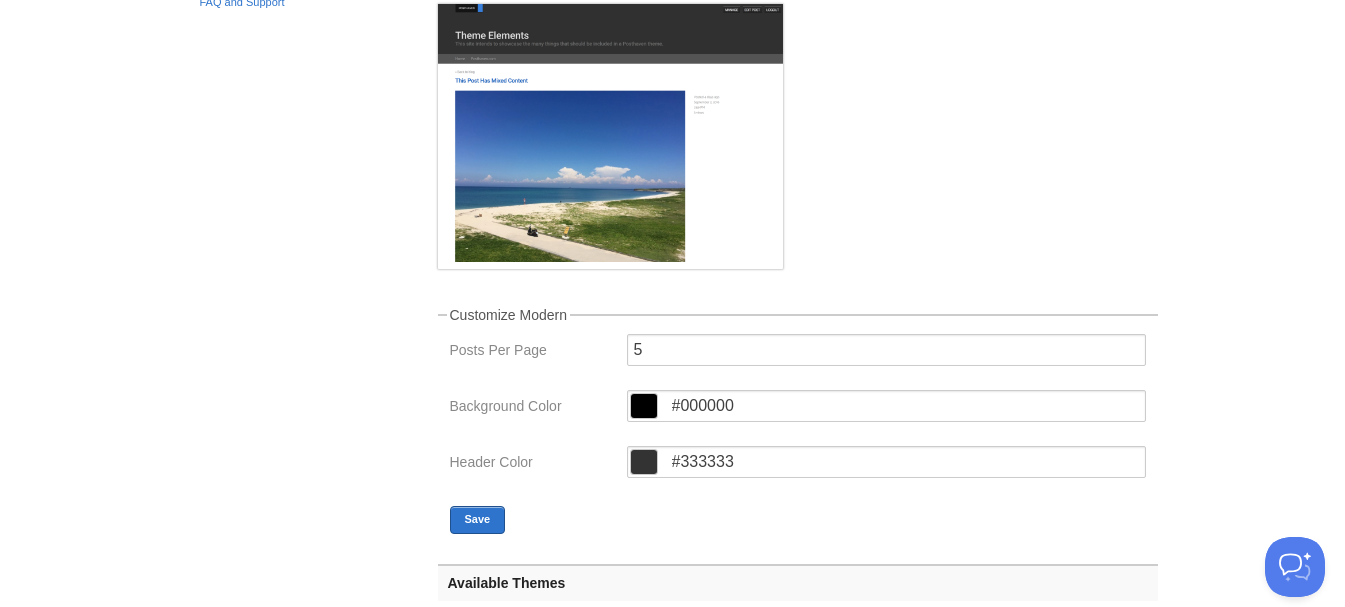 scroll, scrollTop: 0, scrollLeft: 0, axis: both 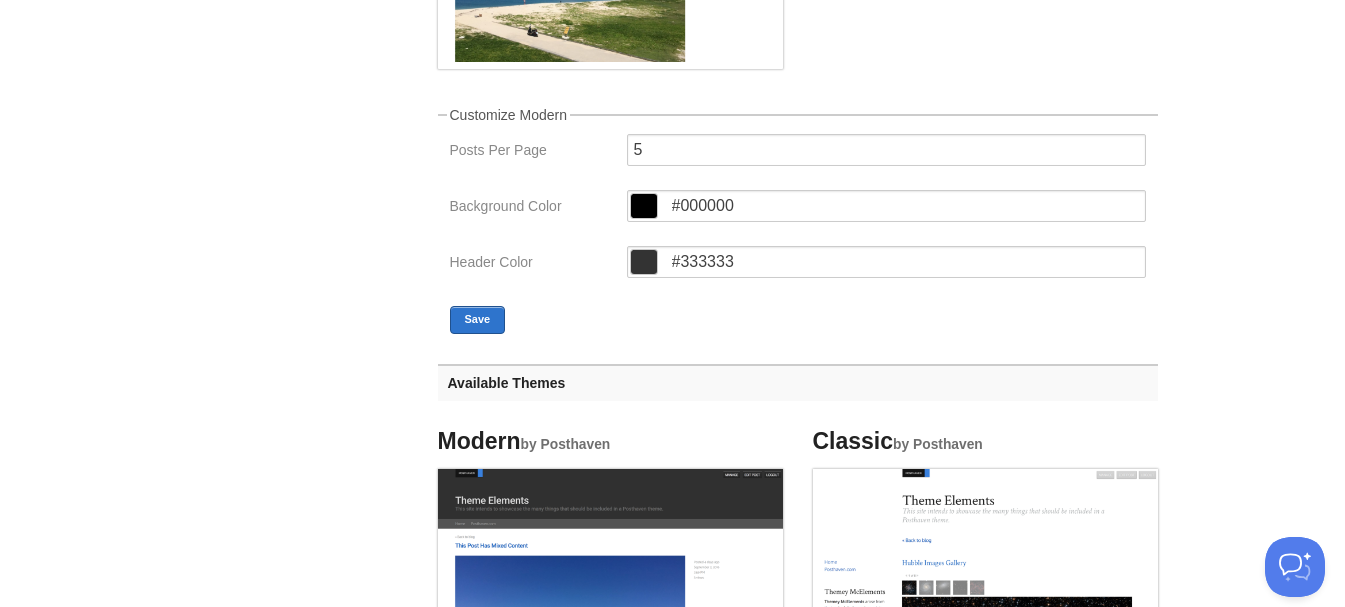 click at bounding box center [644, 206] 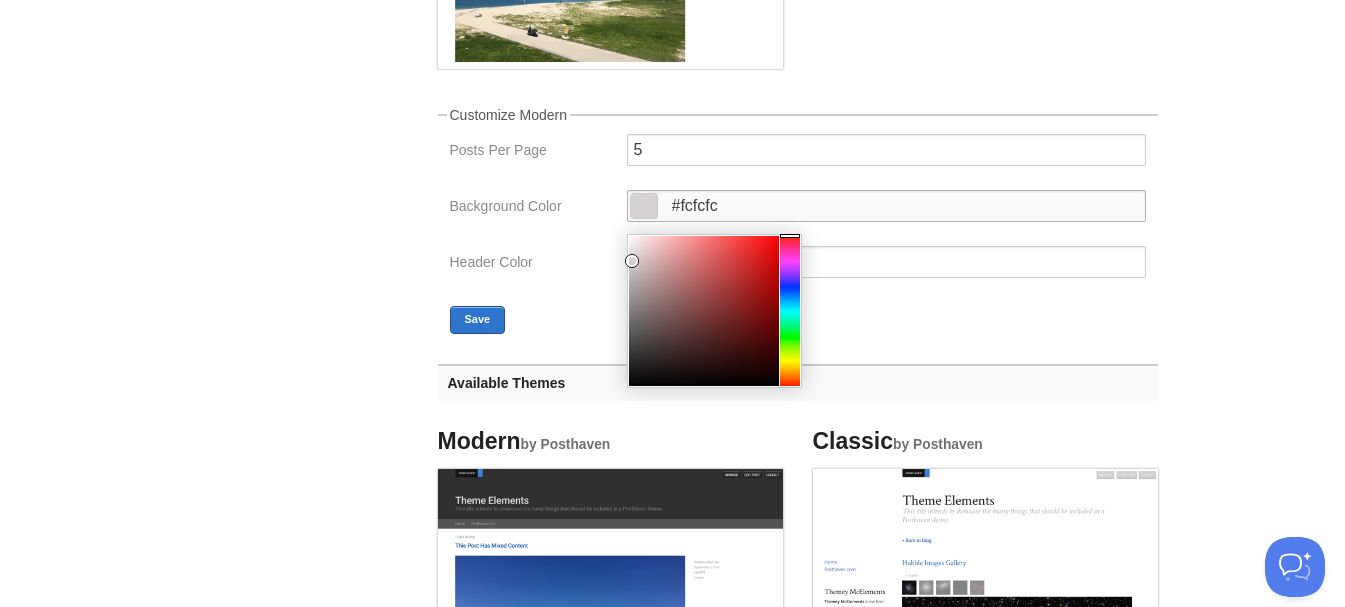 type on "#ffffff" 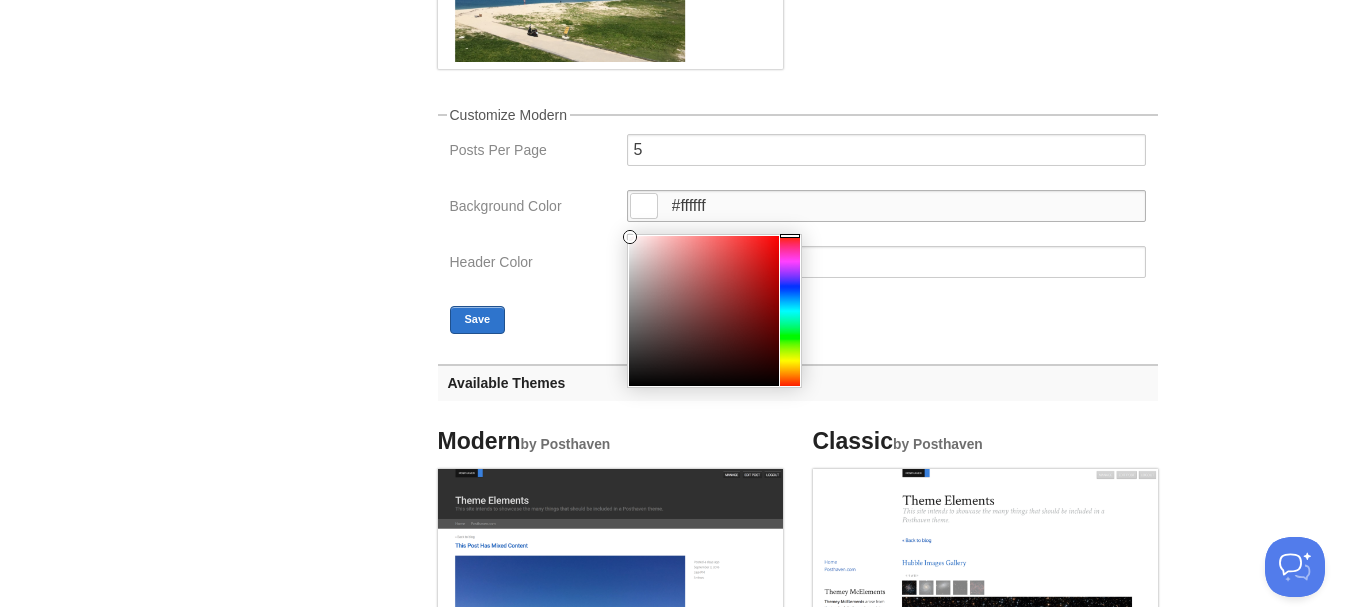 drag, startPoint x: 630, startPoint y: 260, endPoint x: 604, endPoint y: 211, distance: 55.470715 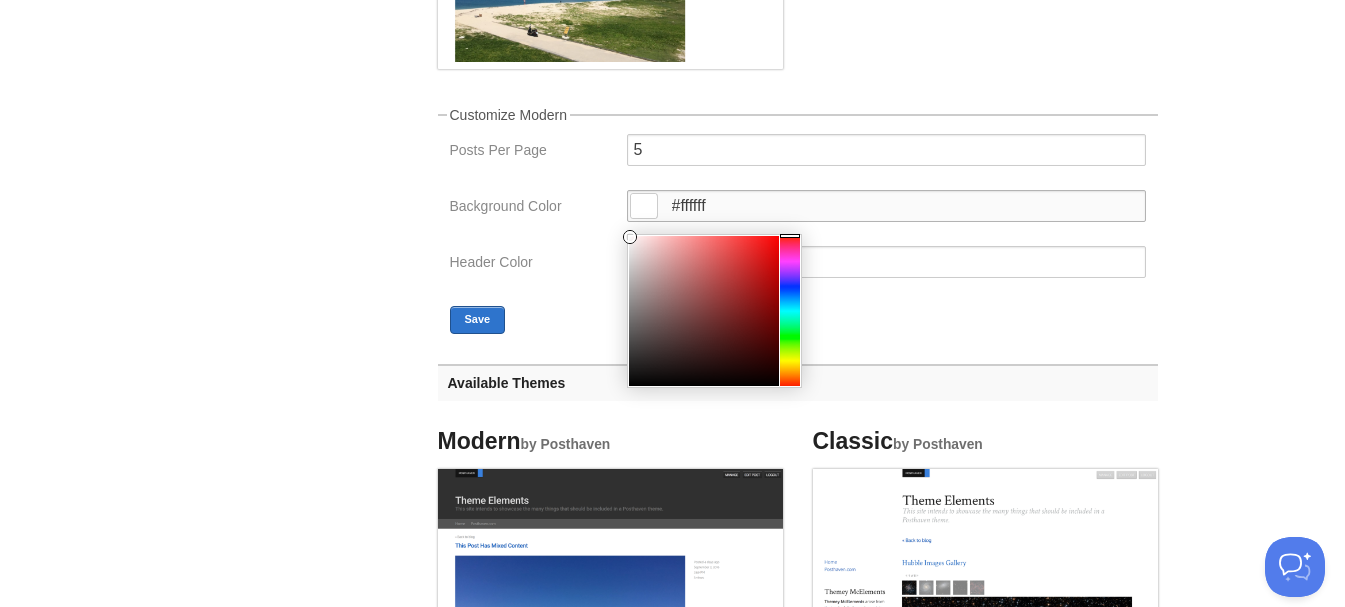 click on "Background Color
#ffffff" at bounding box center [798, 212] 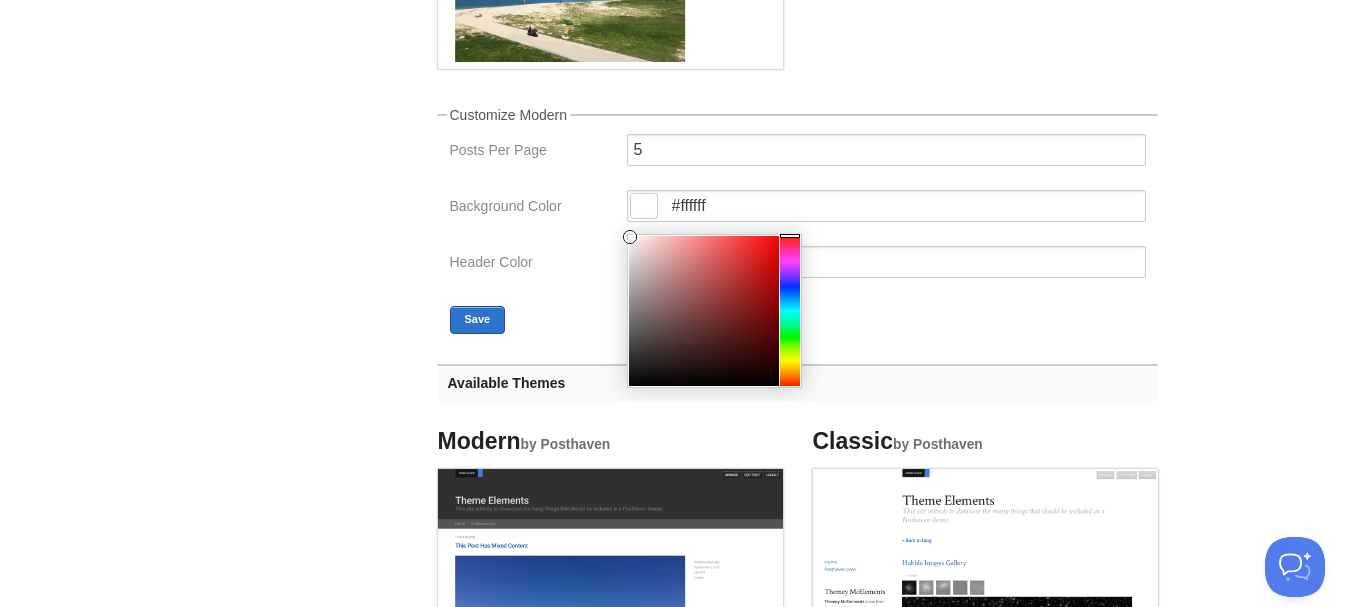 click on "Background Color
#ffffff" at bounding box center [798, 212] 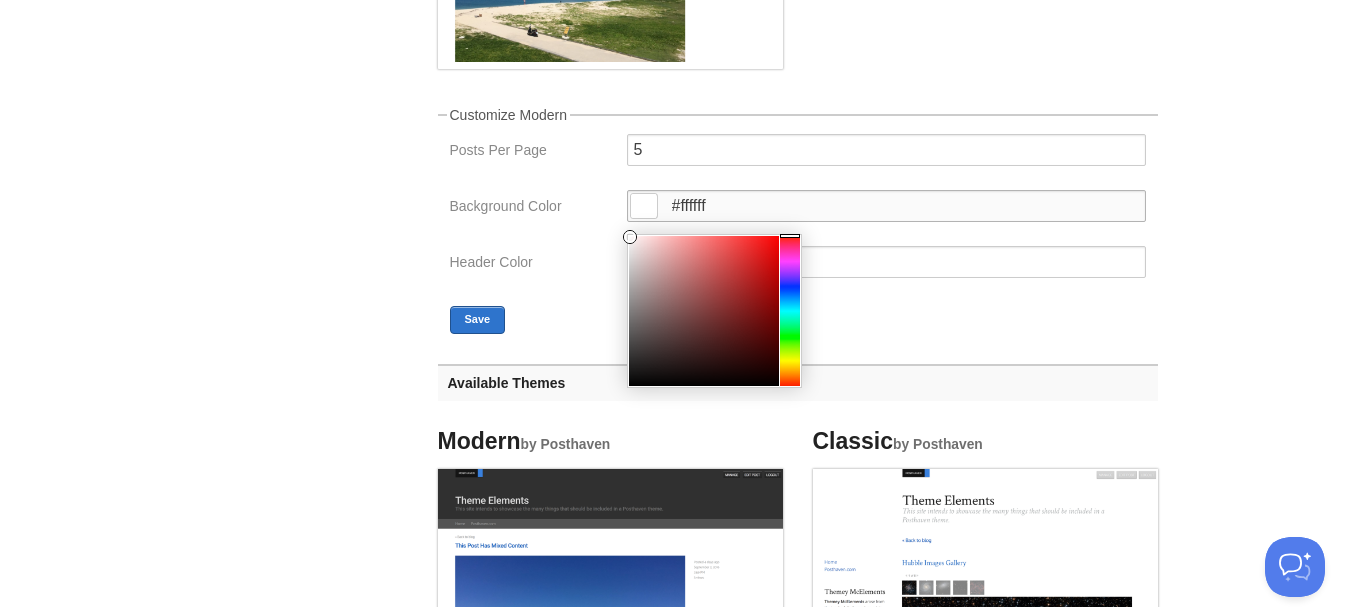 drag, startPoint x: 763, startPoint y: 198, endPoint x: 587, endPoint y: 198, distance: 176 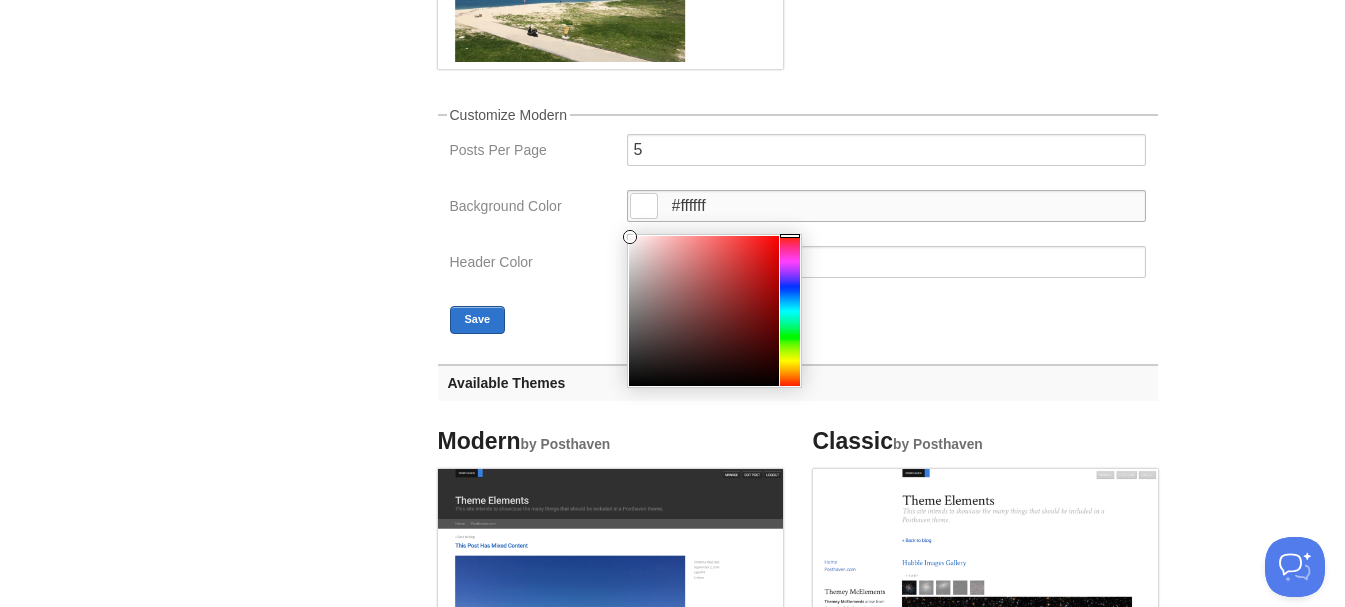 click on "Background Color
#ffffff" at bounding box center [798, 212] 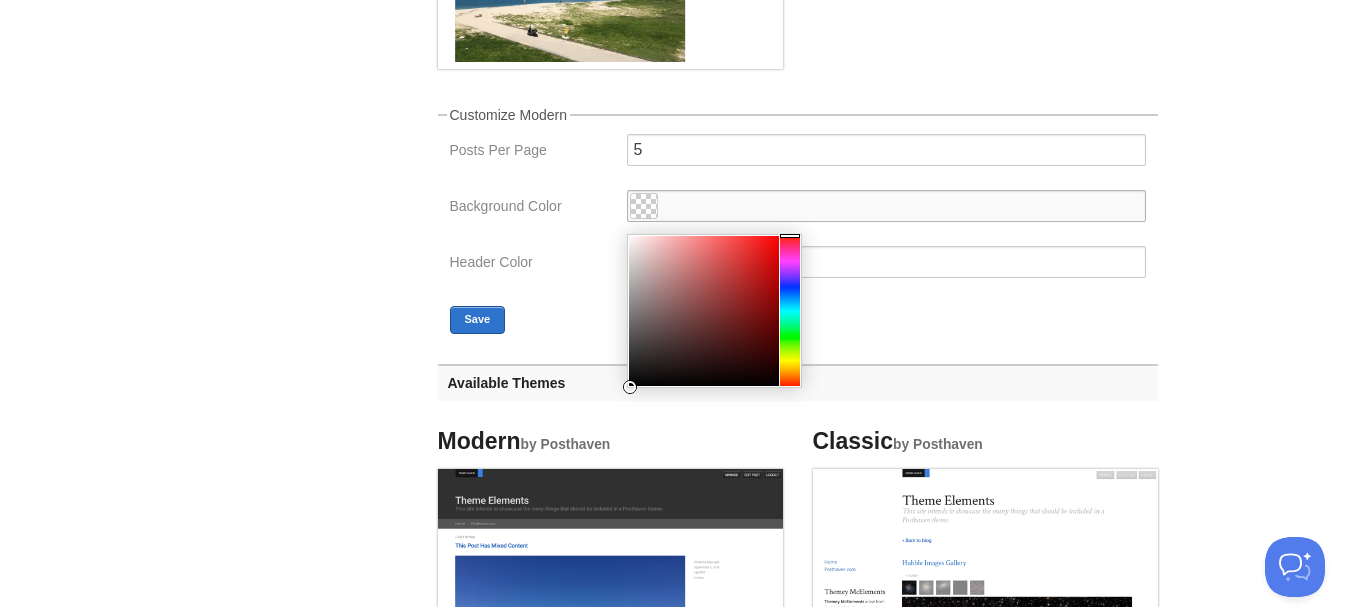 type 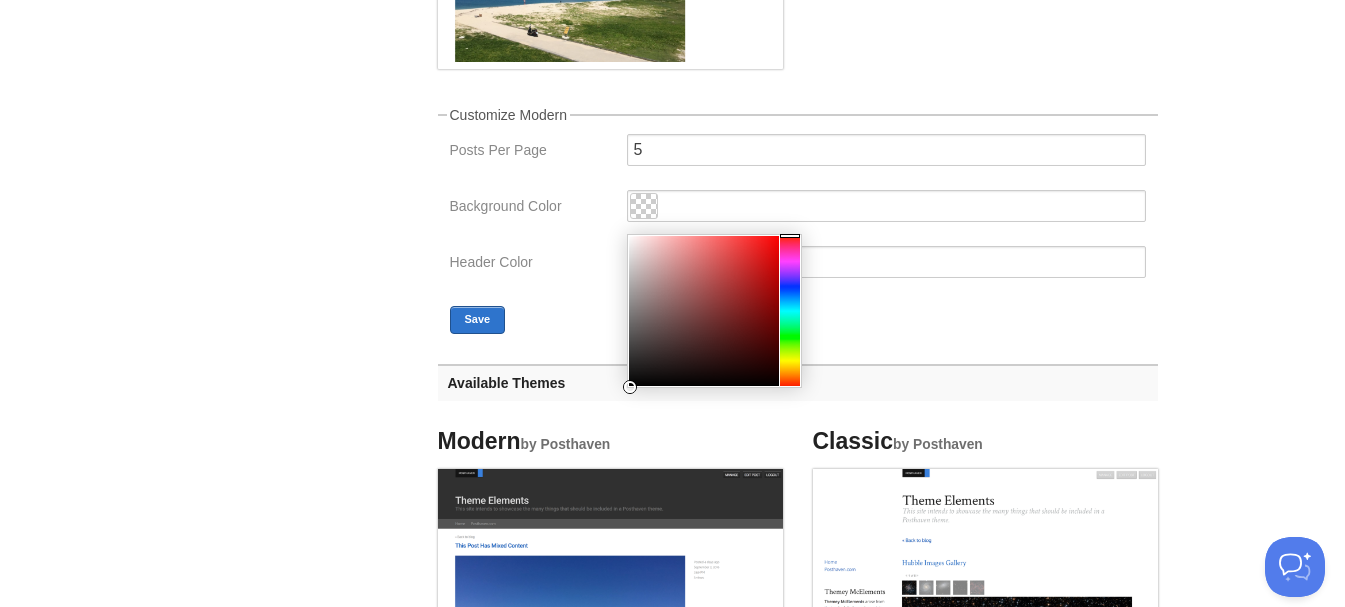 click on "Your Sites lidenskap.blog
Create a new site
Edit your user profile
Edit your account
Suggest a feature
FAQ and Support
« Back to Site
New Post
by Web
by Email
lidenskap.blog
Post by Email
post@steffan.posthaven.com
General
Theme
Menus
Autopost
Contributors
Subscribers
Advanced
Current Theme
Modern
by Posthaven
Customize Modern" at bounding box center [673, 784] 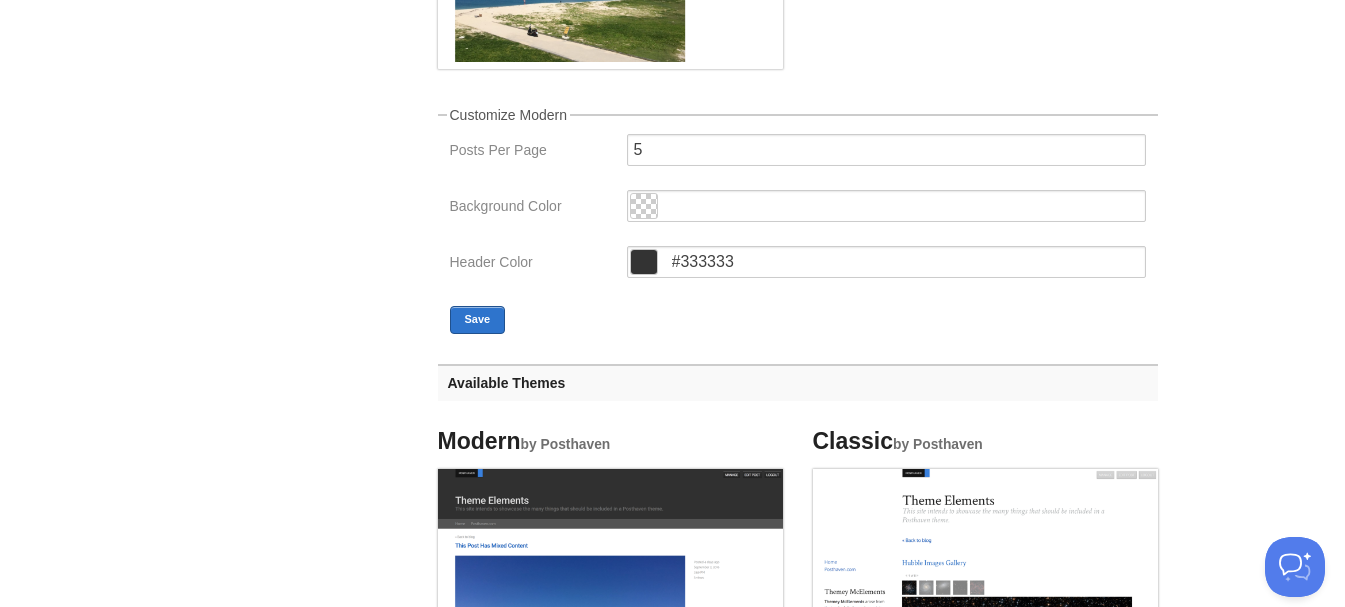 scroll, scrollTop: 0, scrollLeft: 0, axis: both 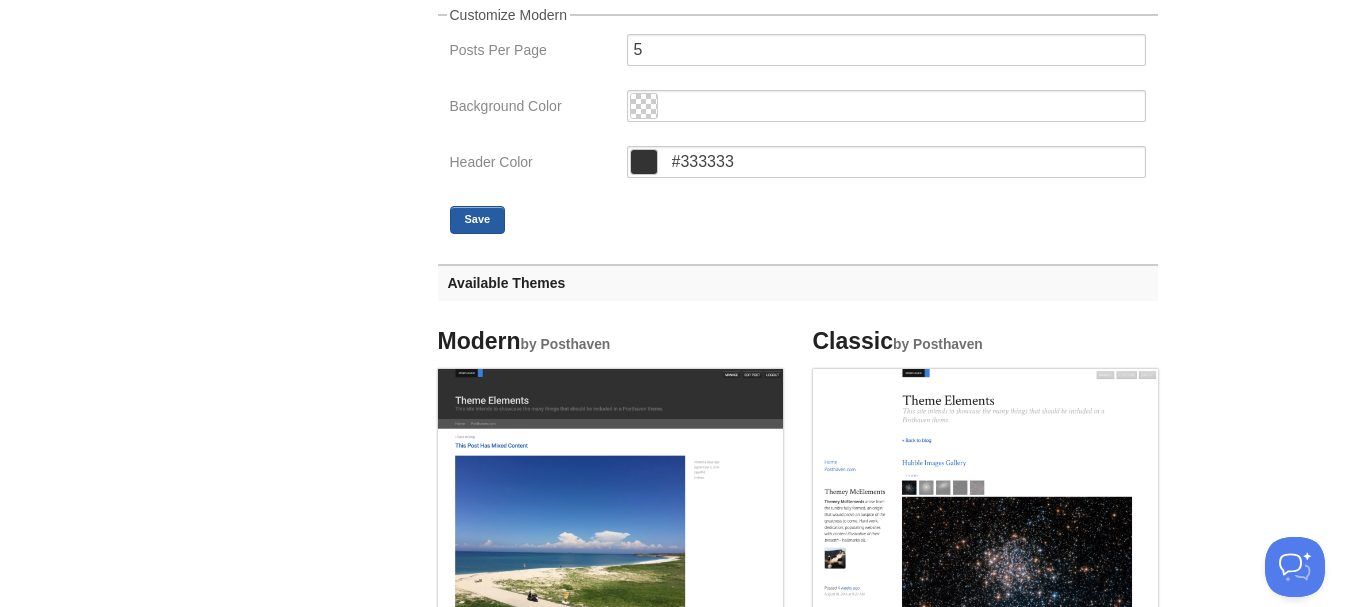 click on "Save" at bounding box center [478, 220] 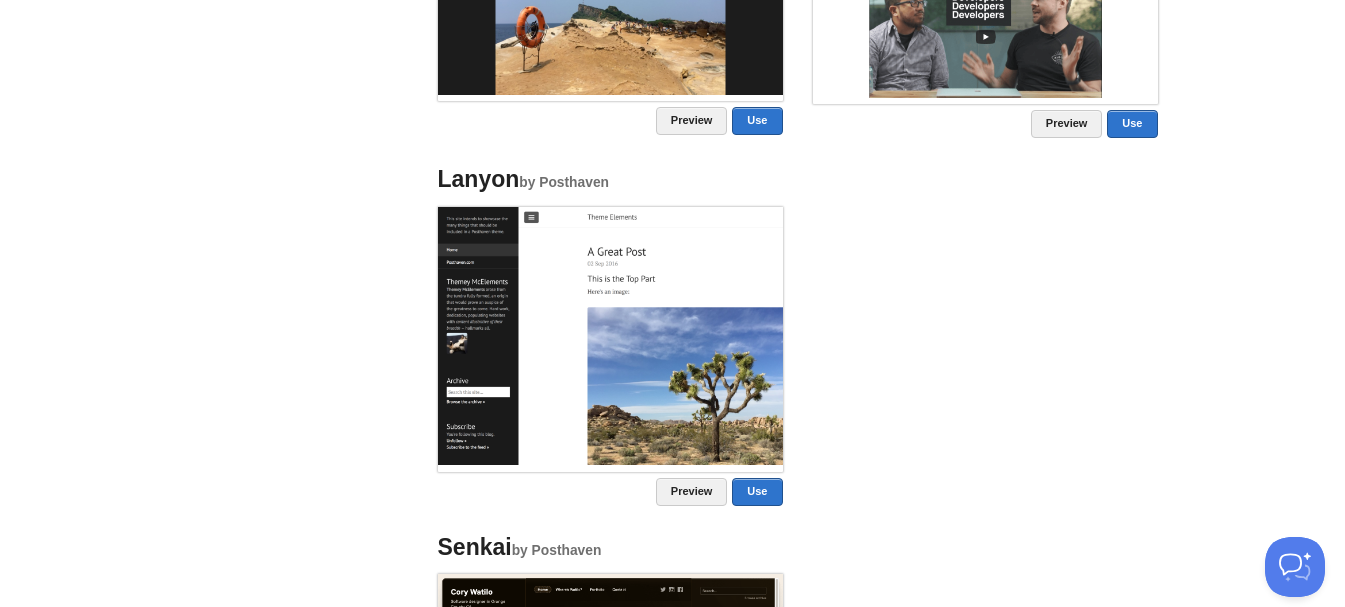 scroll, scrollTop: 1887, scrollLeft: 0, axis: vertical 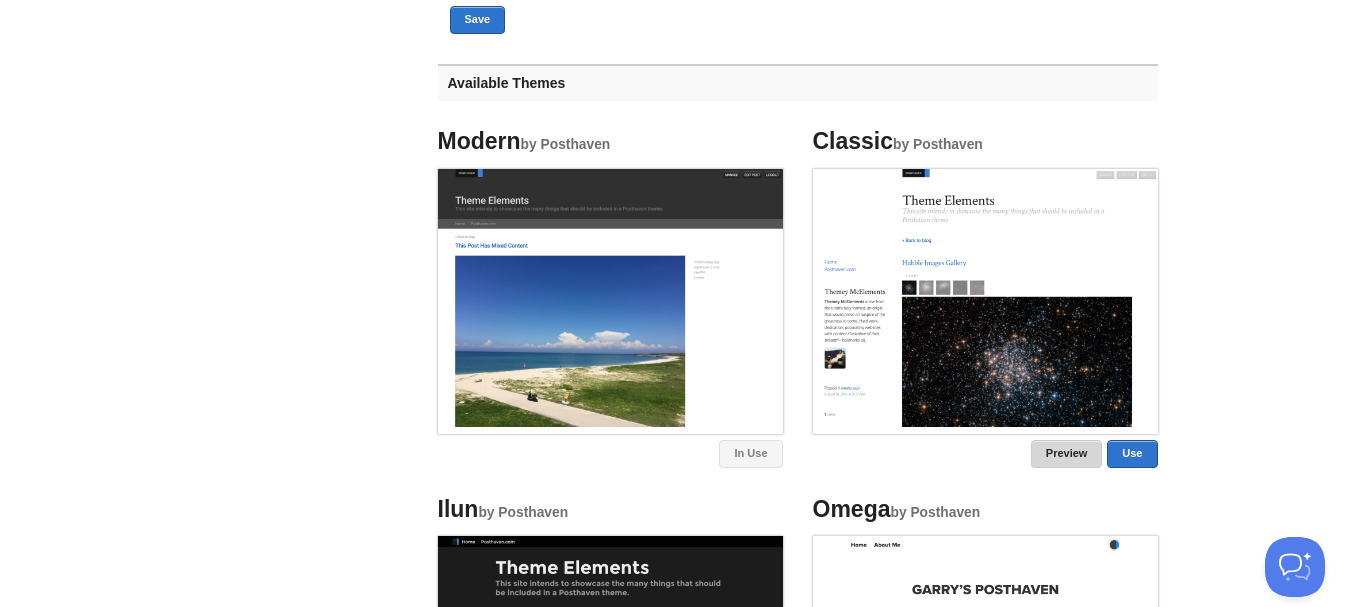 click on "Preview" at bounding box center (1067, 454) 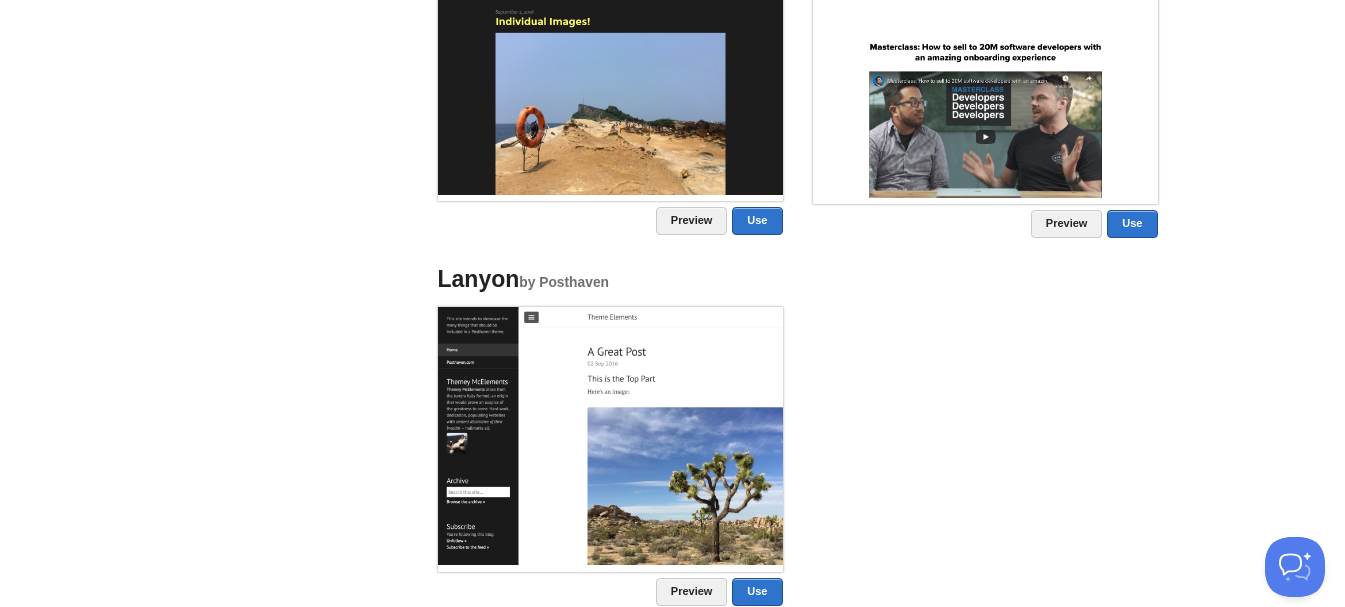 scroll, scrollTop: 1500, scrollLeft: 0, axis: vertical 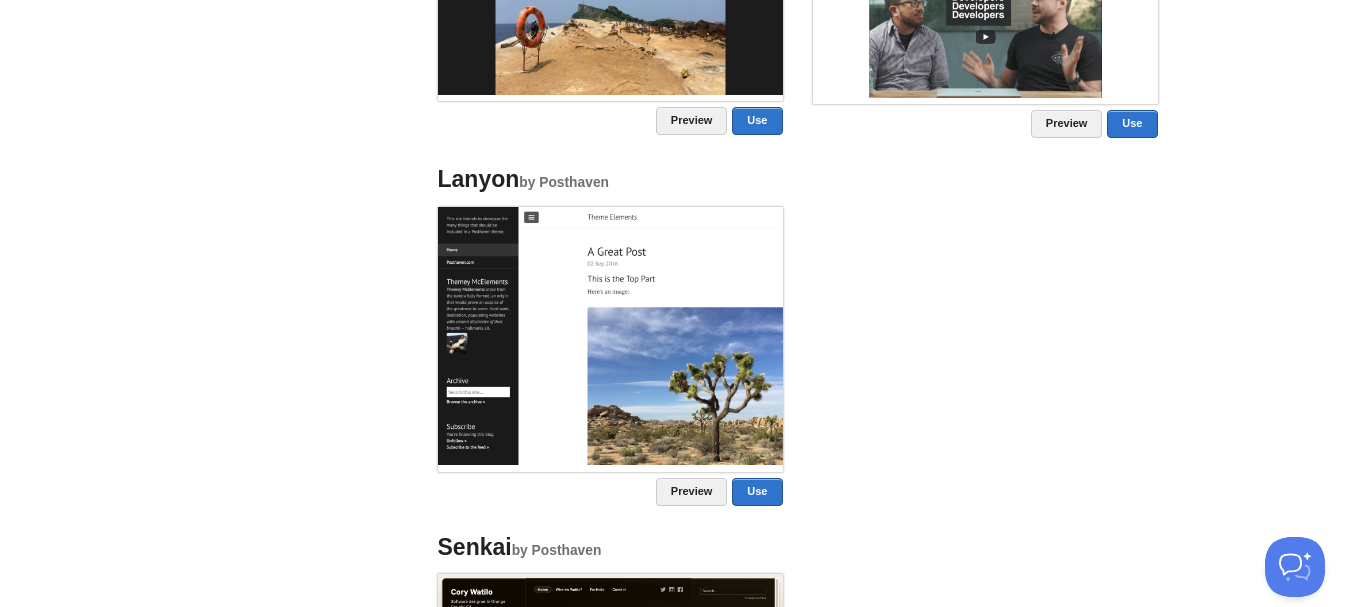 click on "Lanyon
by Posthaven
Preview
Use" at bounding box center [610, 336] 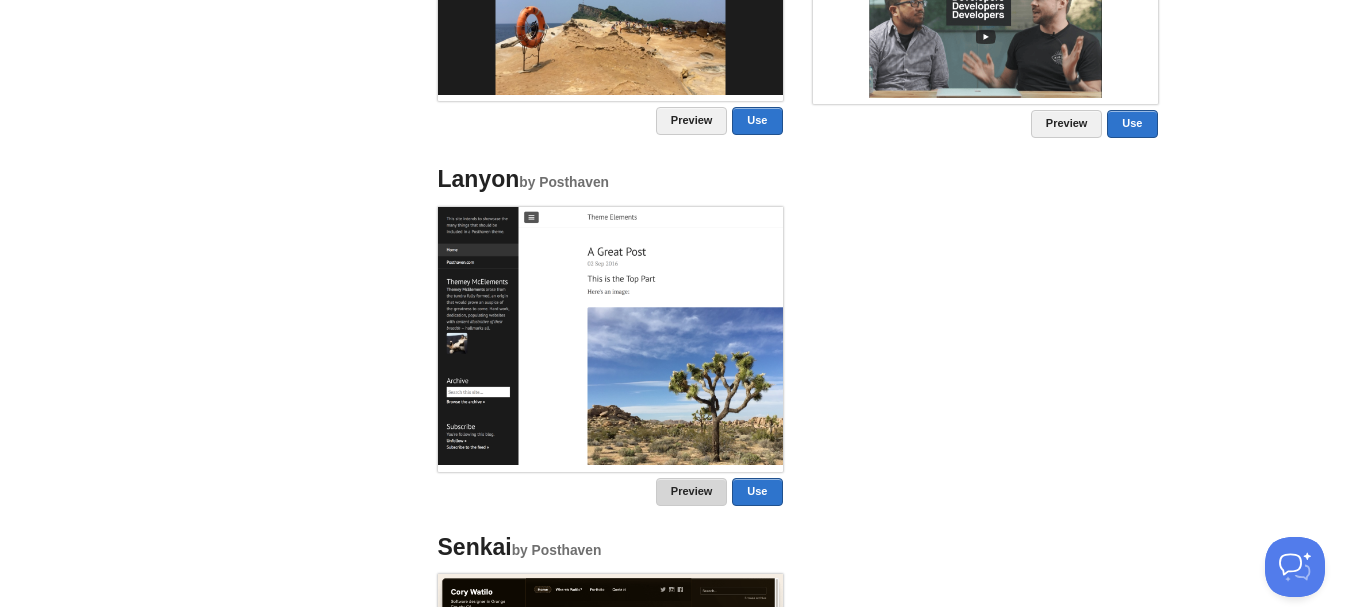 click on "Preview" at bounding box center [692, 492] 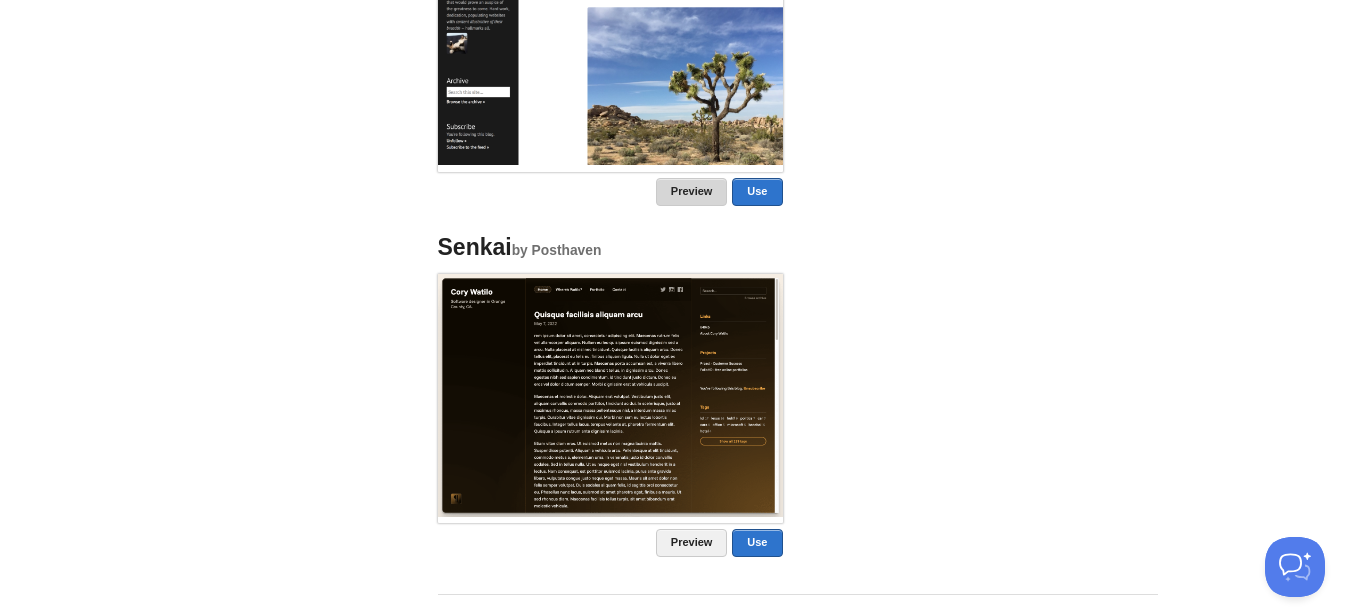 scroll, scrollTop: 1887, scrollLeft: 0, axis: vertical 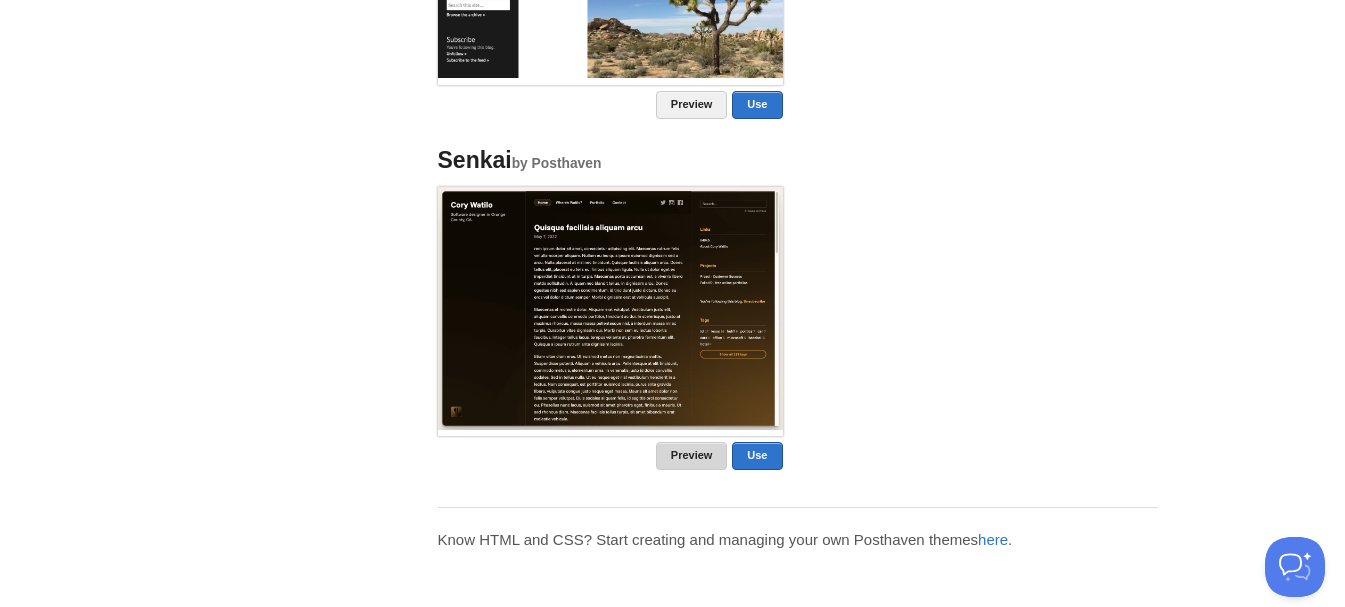 click on "Preview" at bounding box center (692, 456) 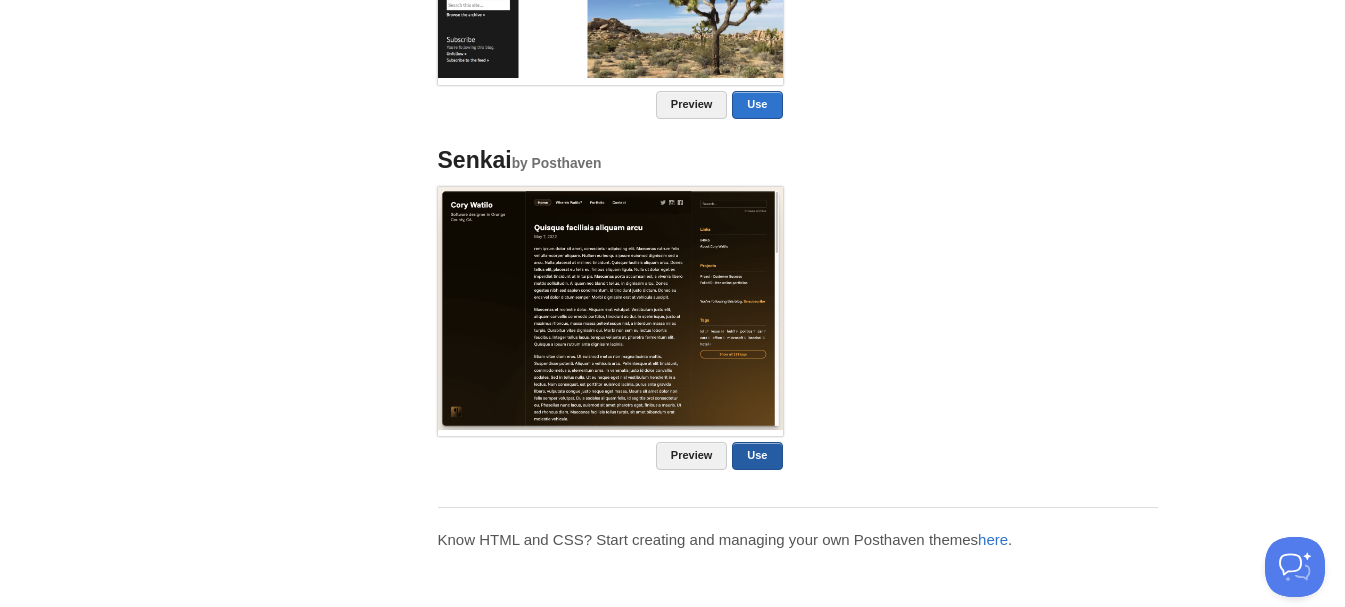 click on "Use" at bounding box center (757, 456) 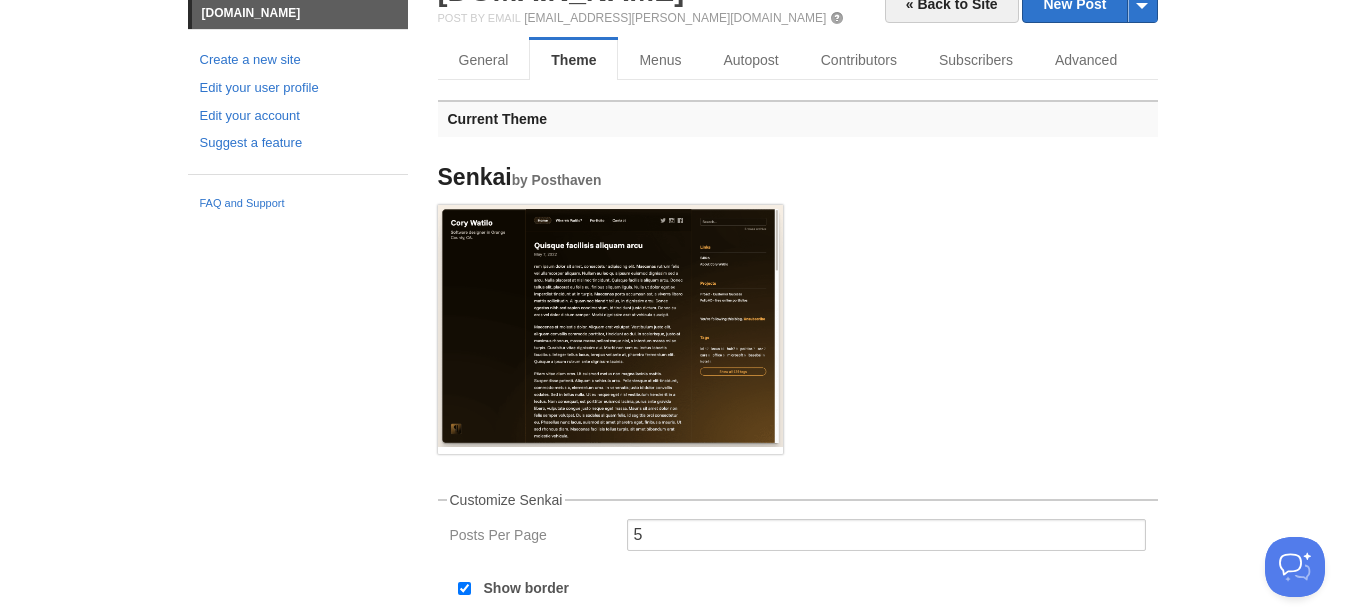 scroll, scrollTop: 0, scrollLeft: 0, axis: both 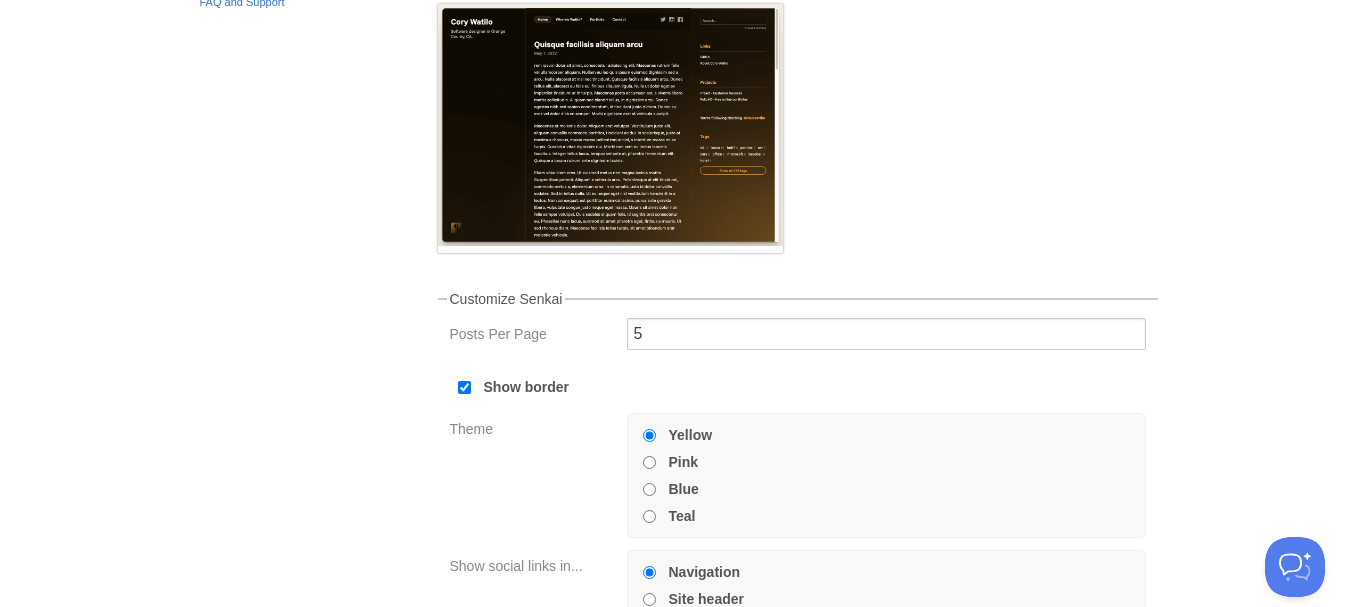 click on "Pink" at bounding box center (886, 462) 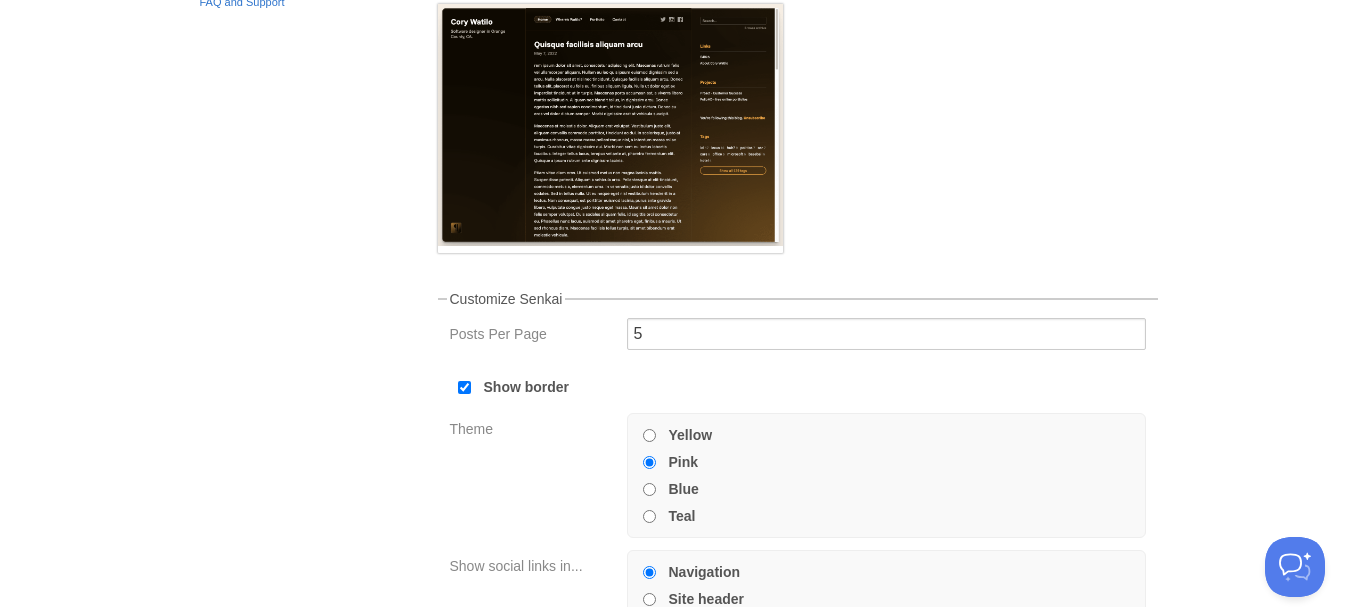 click on "Blue" at bounding box center (649, 489) 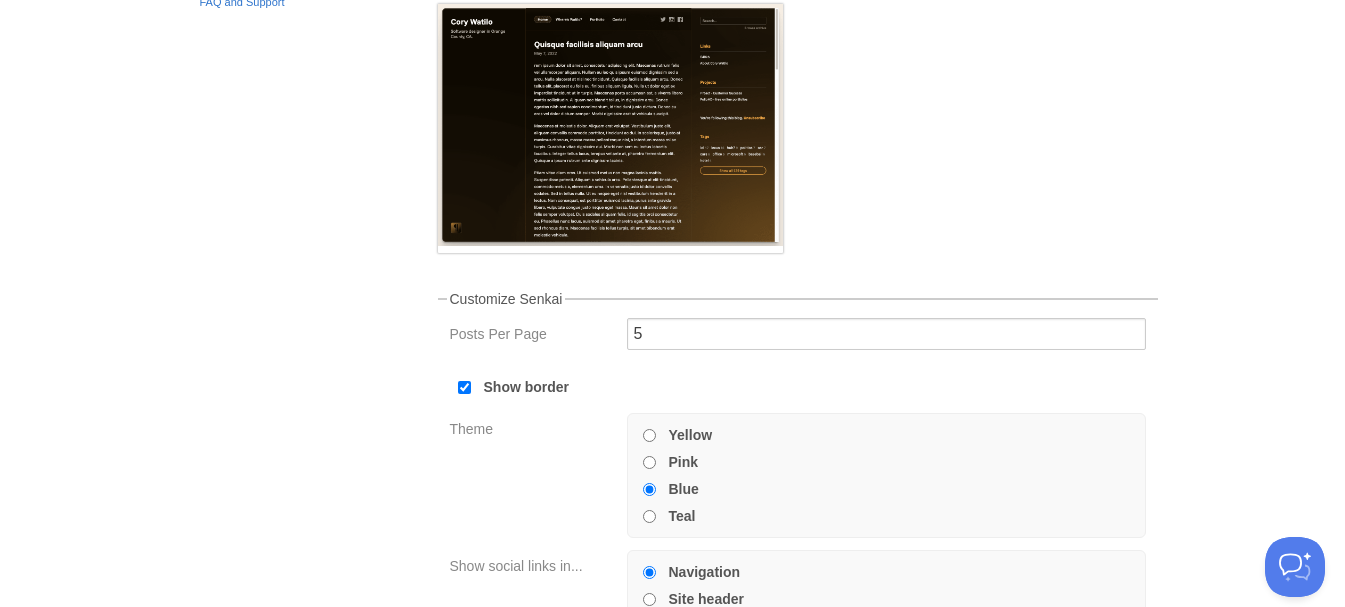 click at bounding box center (648, 516) 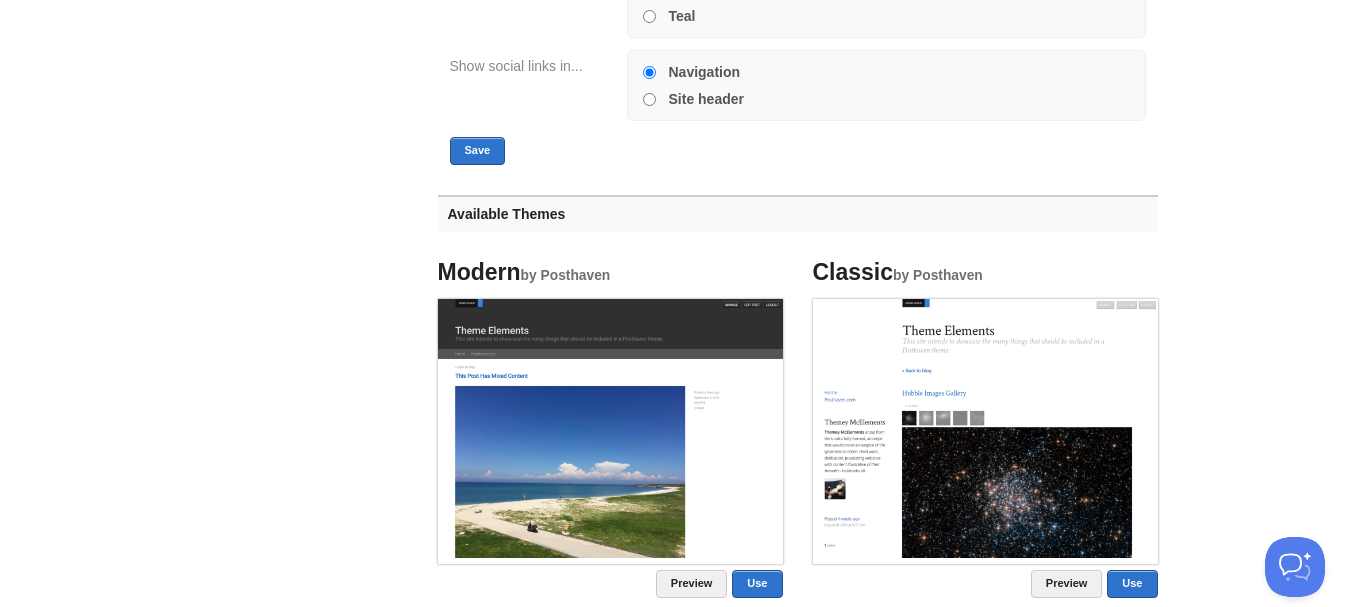 scroll, scrollTop: 1000, scrollLeft: 0, axis: vertical 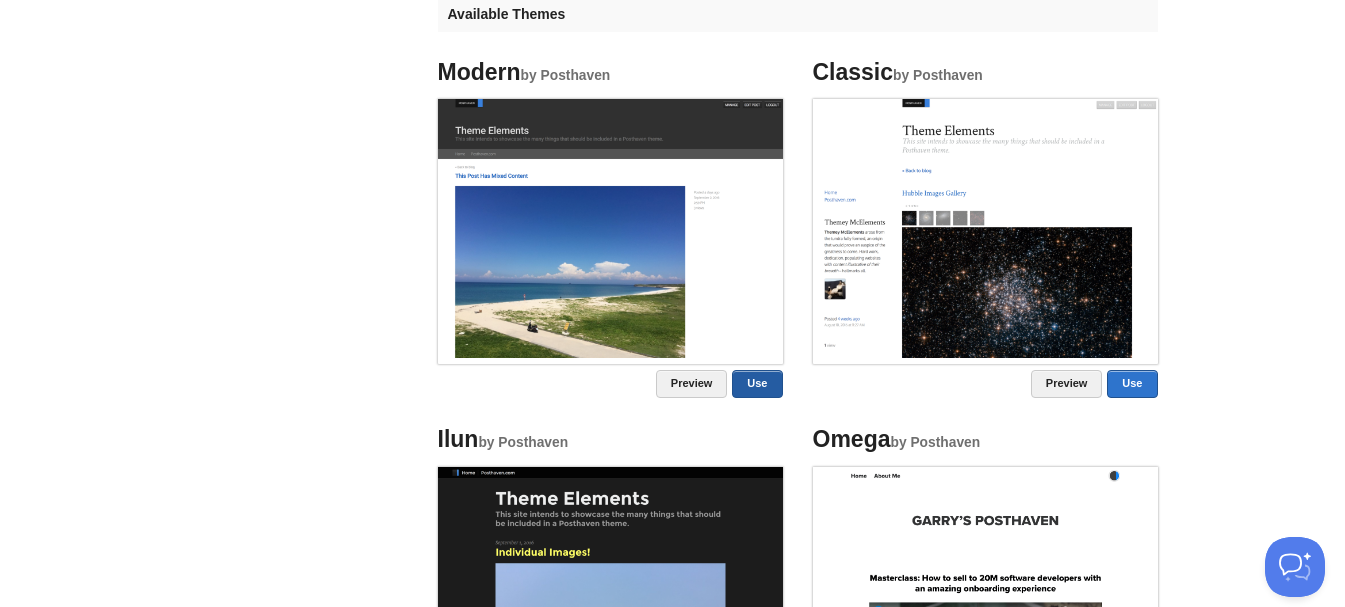 click on "Use" at bounding box center [757, 384] 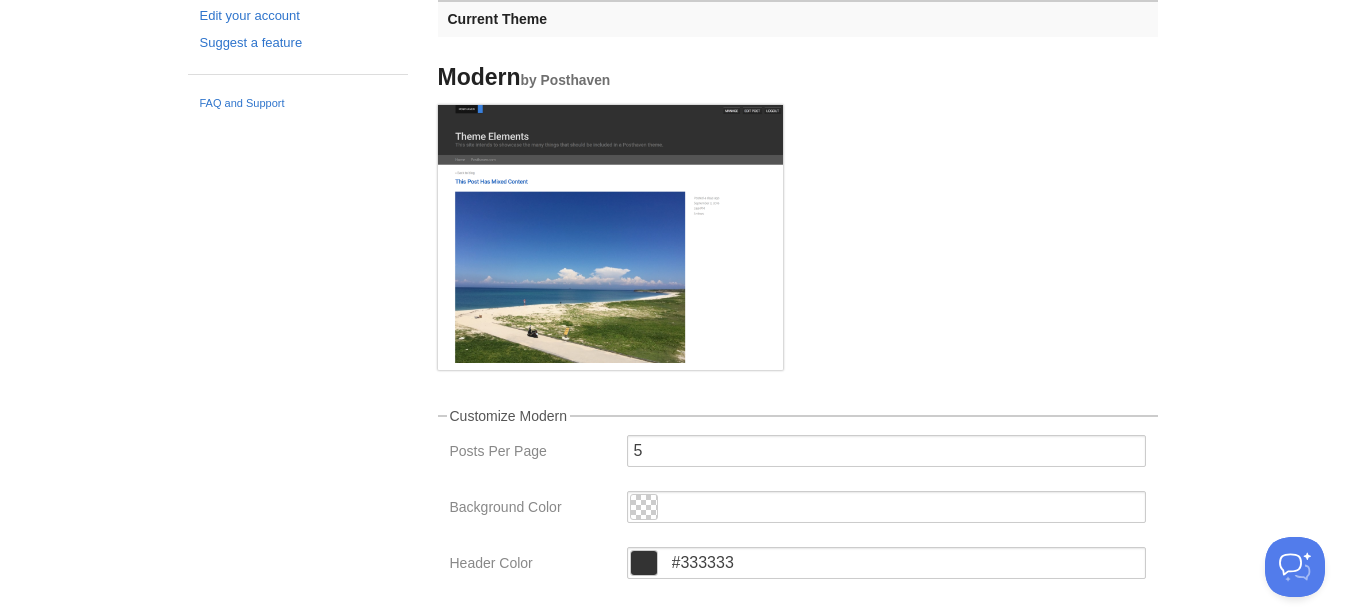 scroll, scrollTop: 0, scrollLeft: 0, axis: both 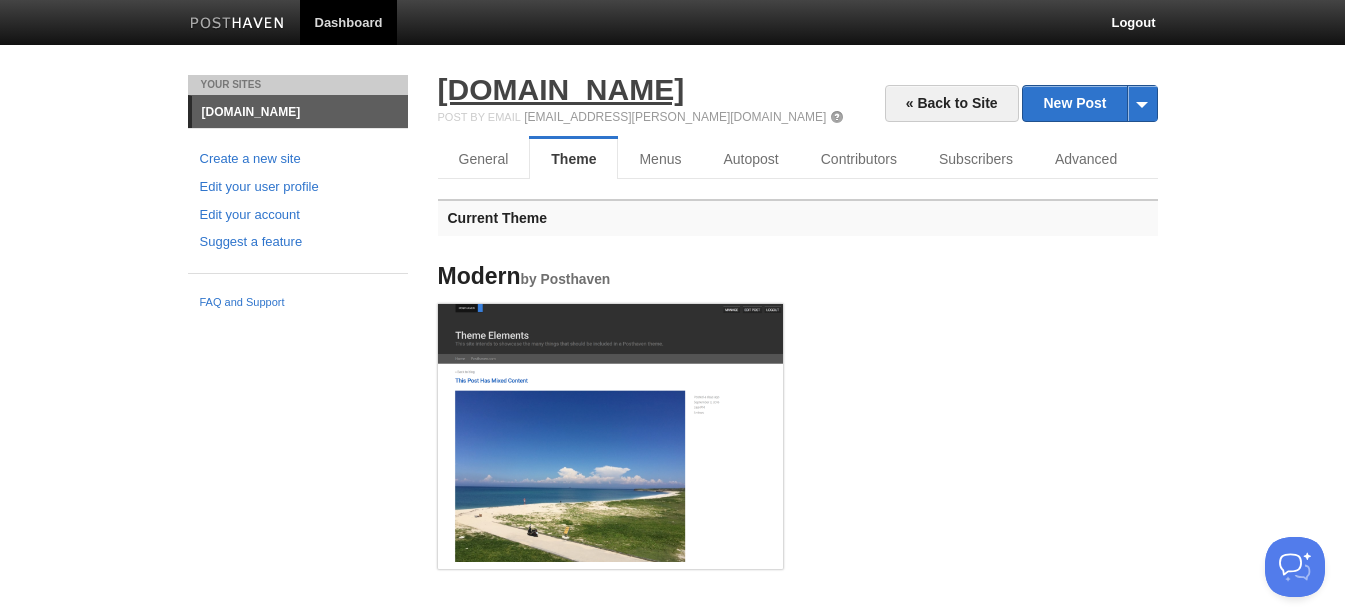 click on "[DOMAIN_NAME]" at bounding box center (561, 89) 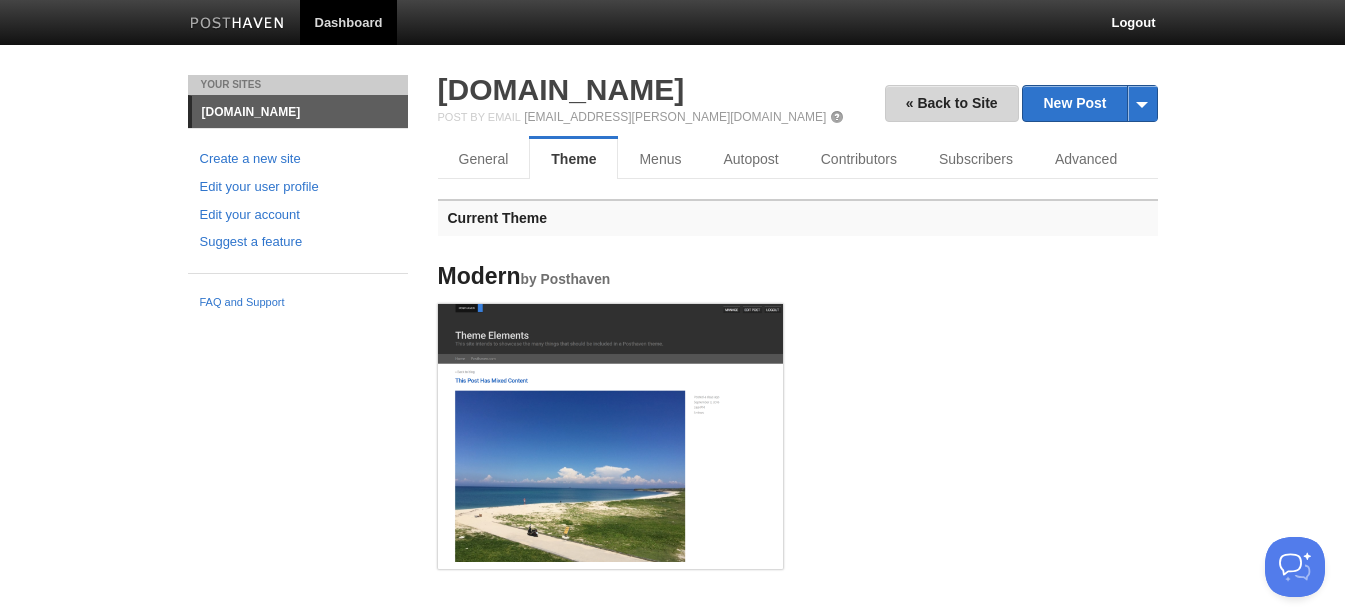 click on "« Back to Site" at bounding box center [952, 103] 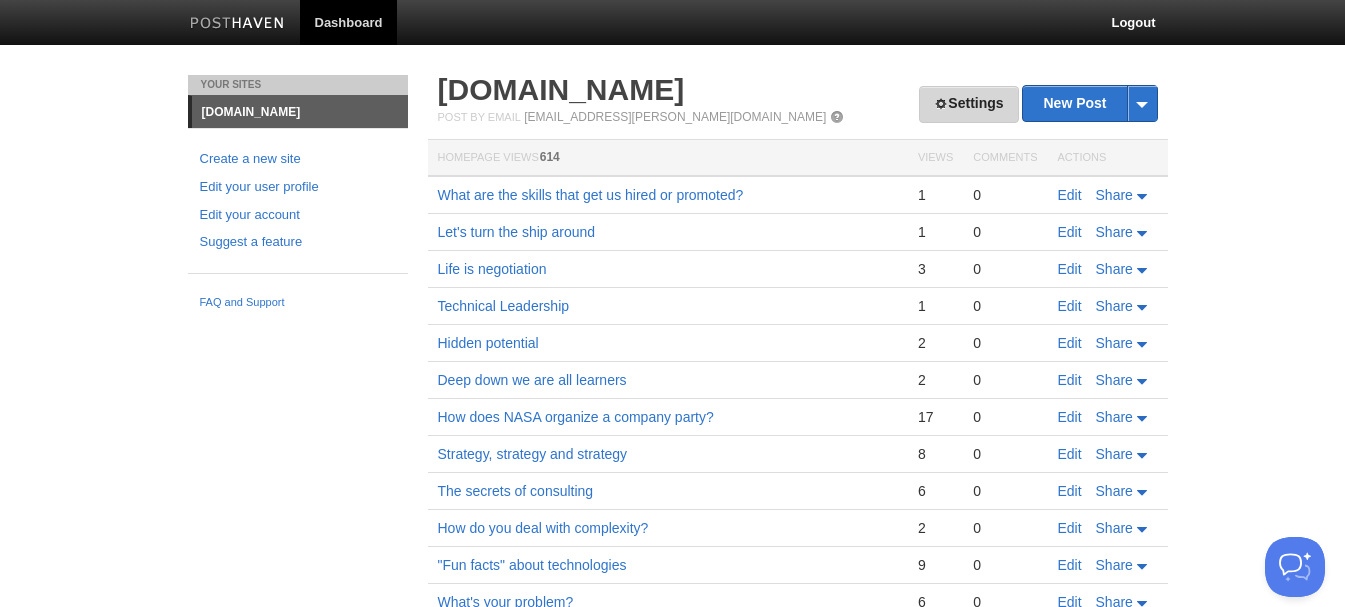 click on "Settings" at bounding box center [968, 104] 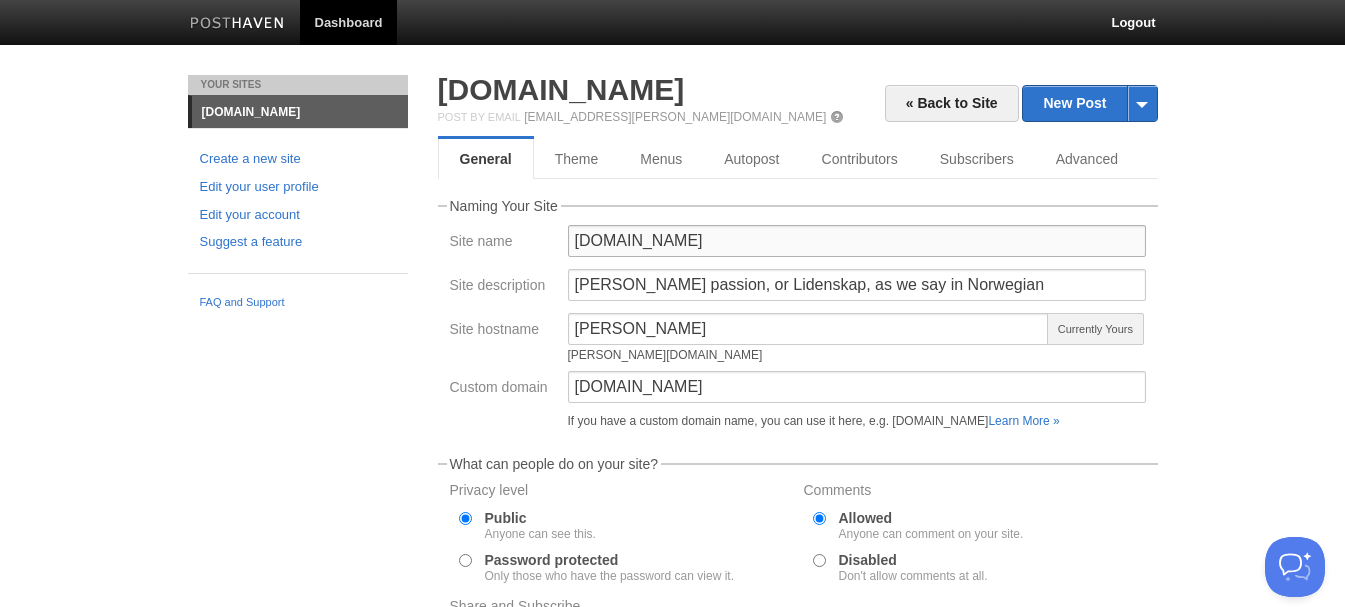 click on "[DOMAIN_NAME]" at bounding box center [857, 241] 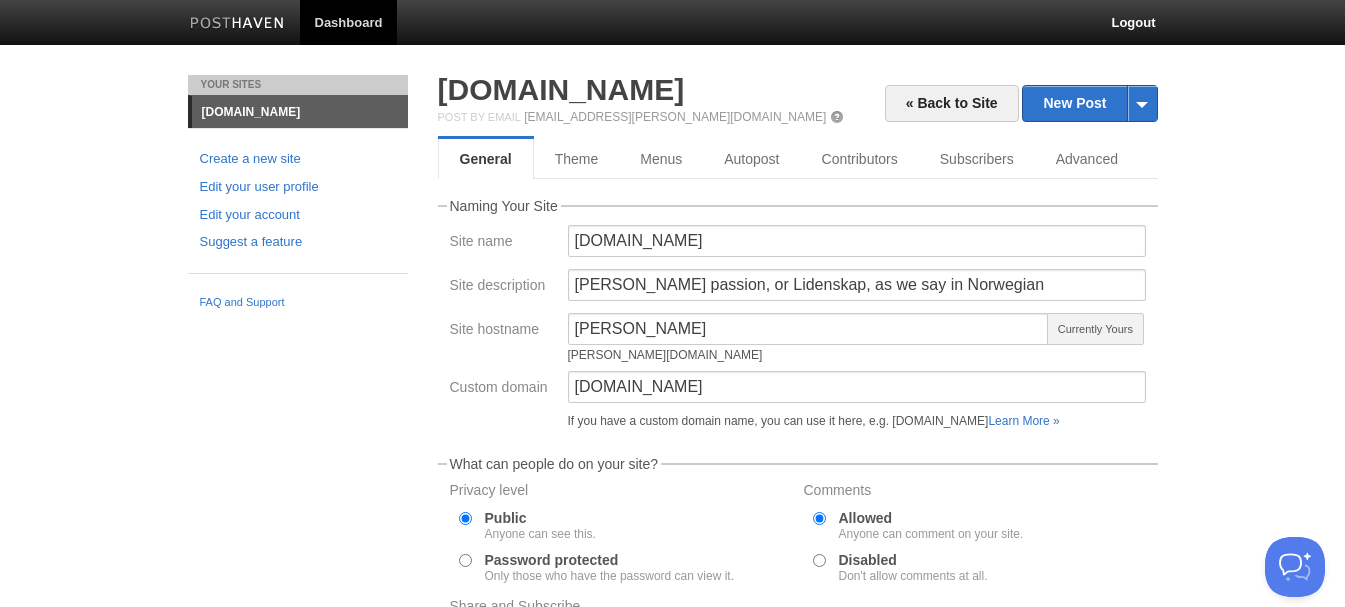 click on "Dashboard
Logout
Your Sites lidenskap.blog
Create a new site
Edit your user profile
Edit your account
Suggest a feature
FAQ and Support
« Back to Site
New Post
by Web
by Email
lidenskap.blog
Post by Email
post@steffan.posthaven.com
General
Theme
Menus
Autopost
Contributors
Subscribers
Advanced
Naming Your Site
Site name
Lidenskap.blog" at bounding box center (672, 464) 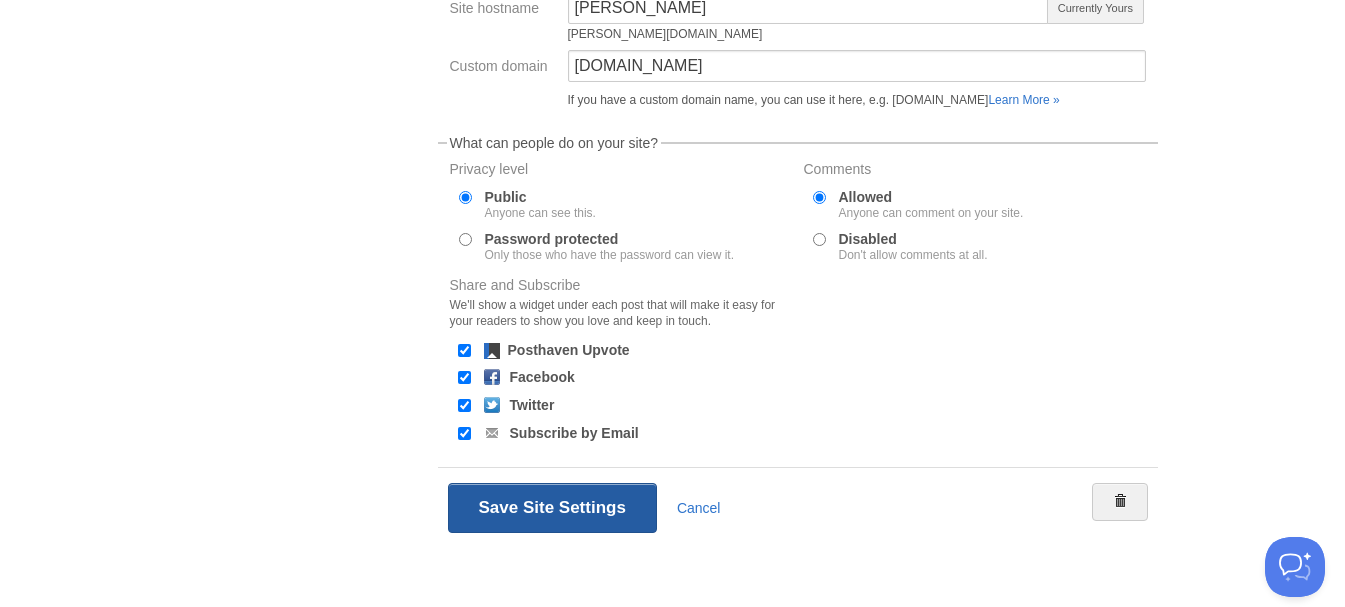 click on "Save Site Settings" at bounding box center [552, 508] 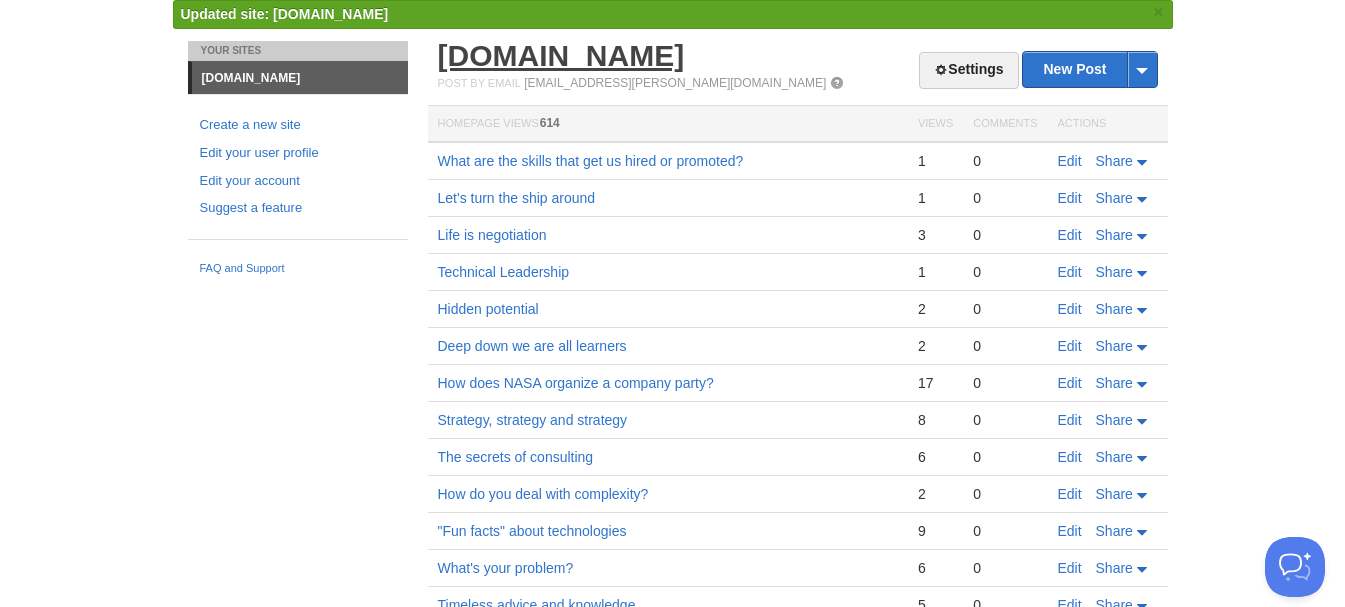 click on "Lidenskap.blog" at bounding box center [561, 55] 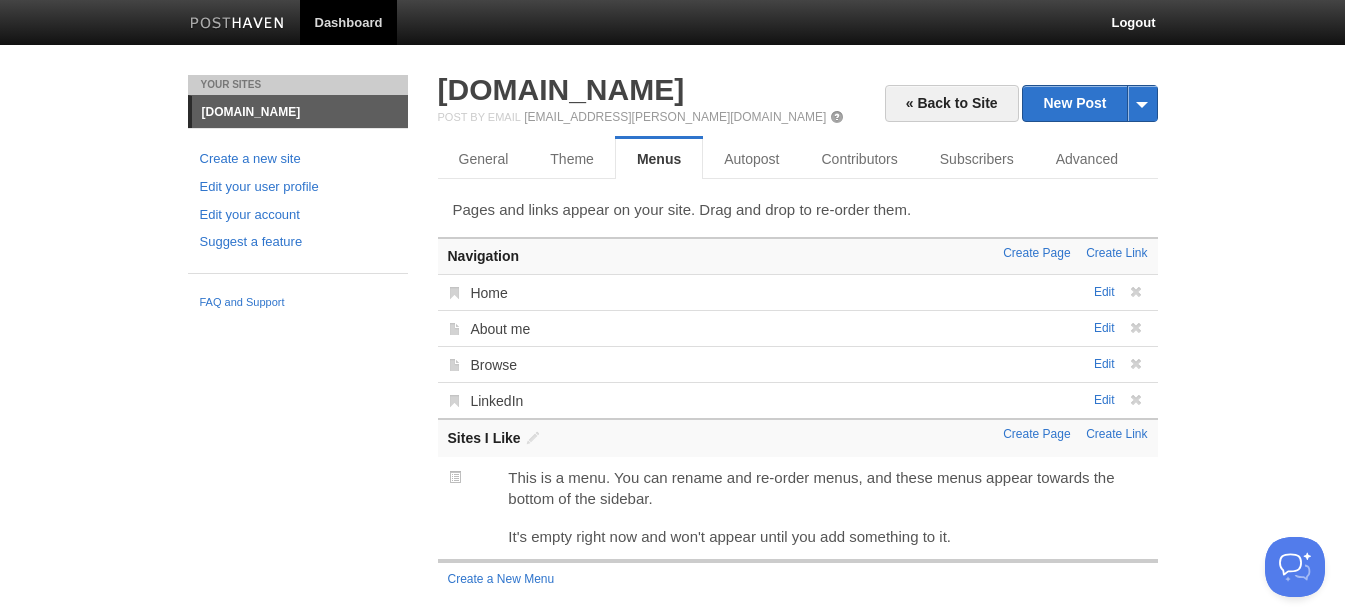scroll, scrollTop: 0, scrollLeft: 0, axis: both 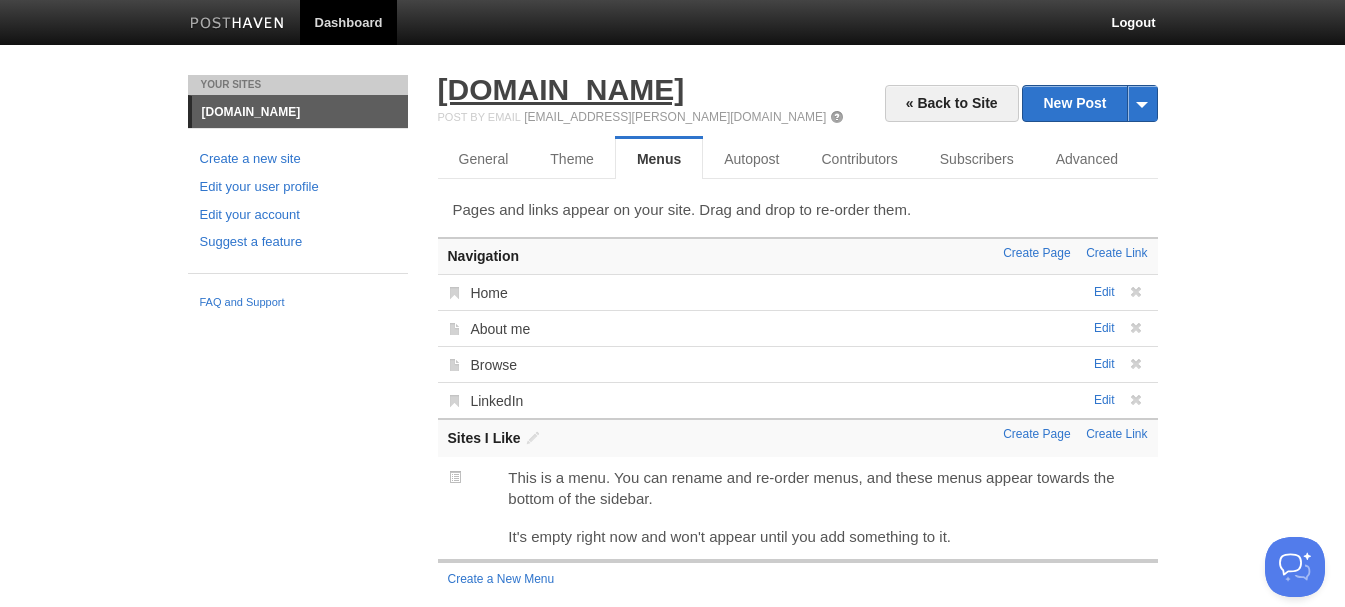 click on "[DOMAIN_NAME]" at bounding box center (561, 89) 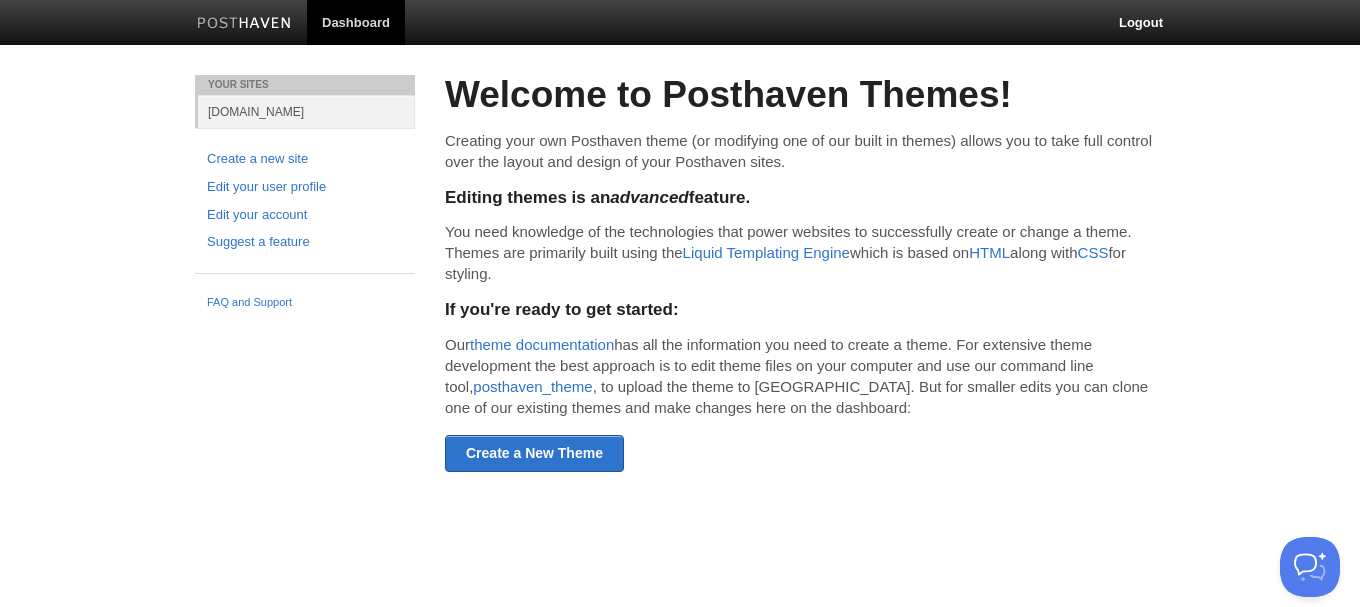 scroll, scrollTop: 0, scrollLeft: 0, axis: both 